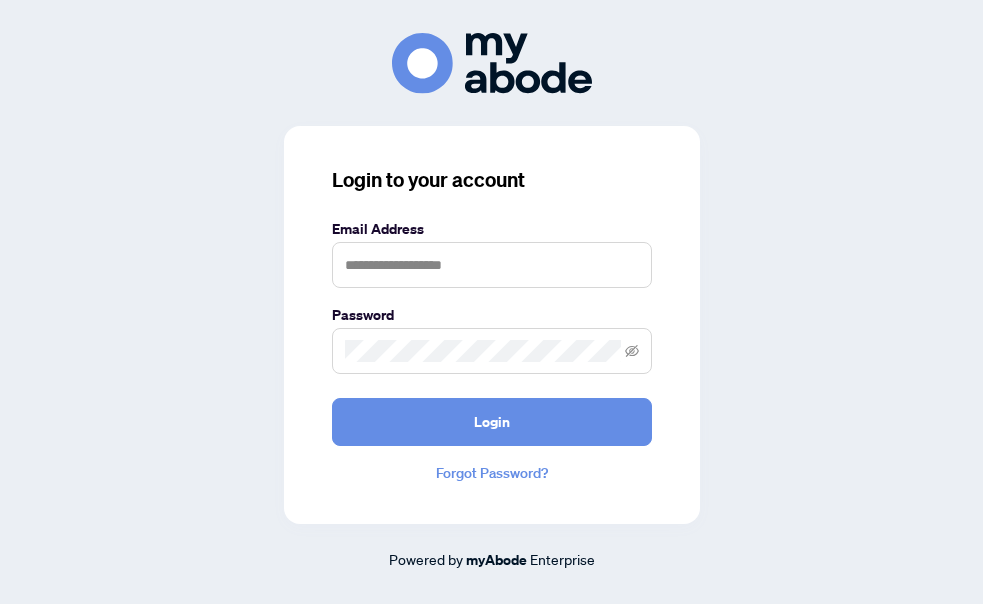 scroll, scrollTop: 0, scrollLeft: 0, axis: both 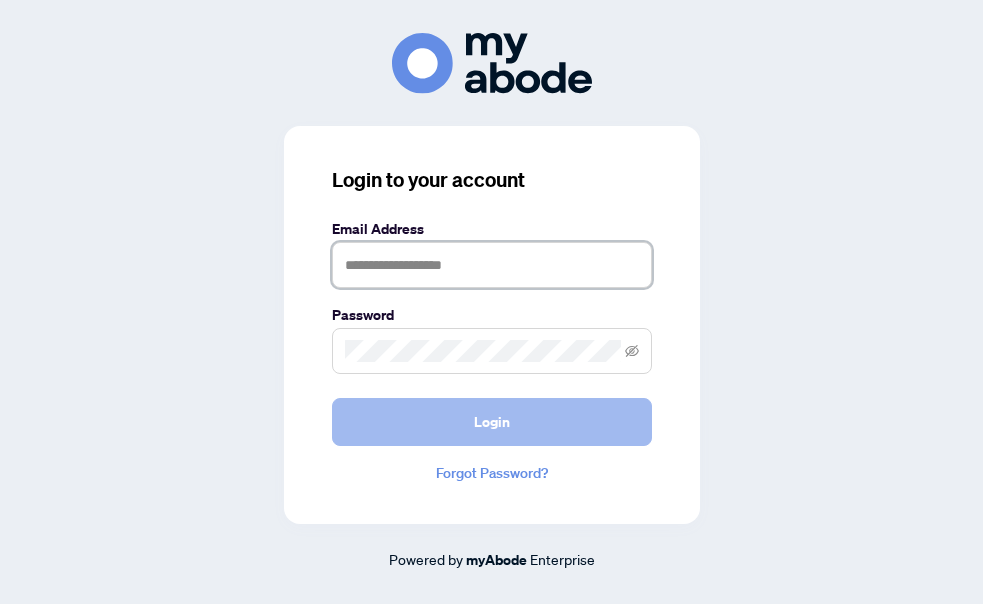 type on "**********" 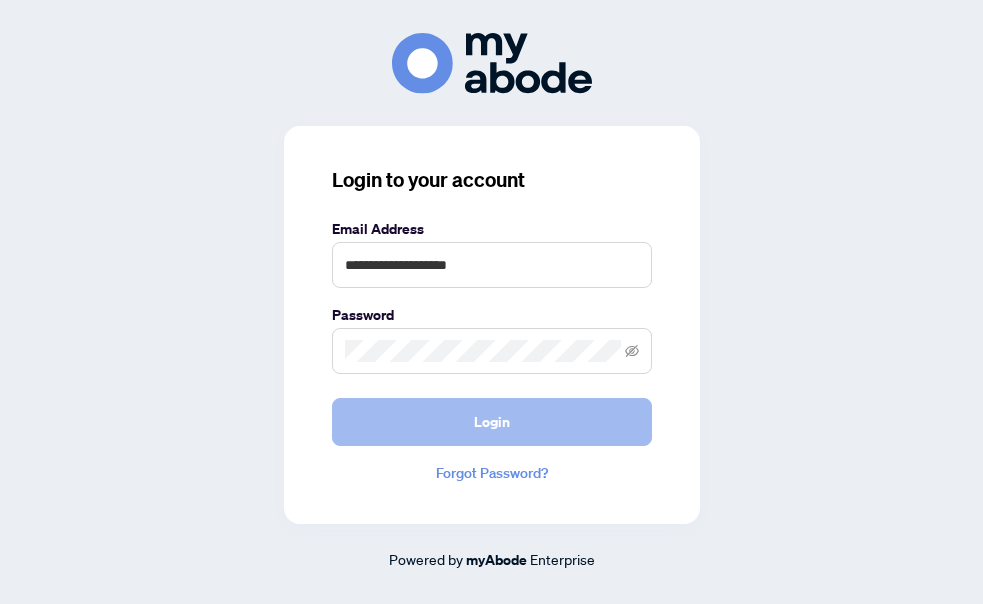 click on "Login" at bounding box center (492, 422) 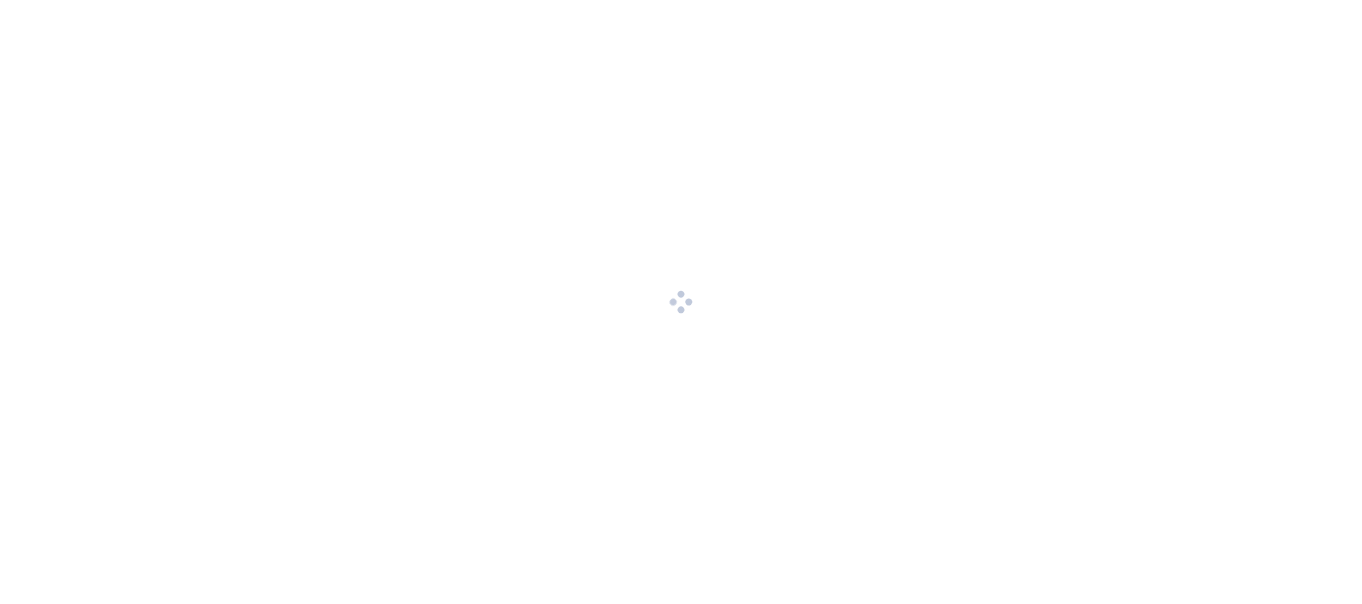 scroll, scrollTop: 0, scrollLeft: 0, axis: both 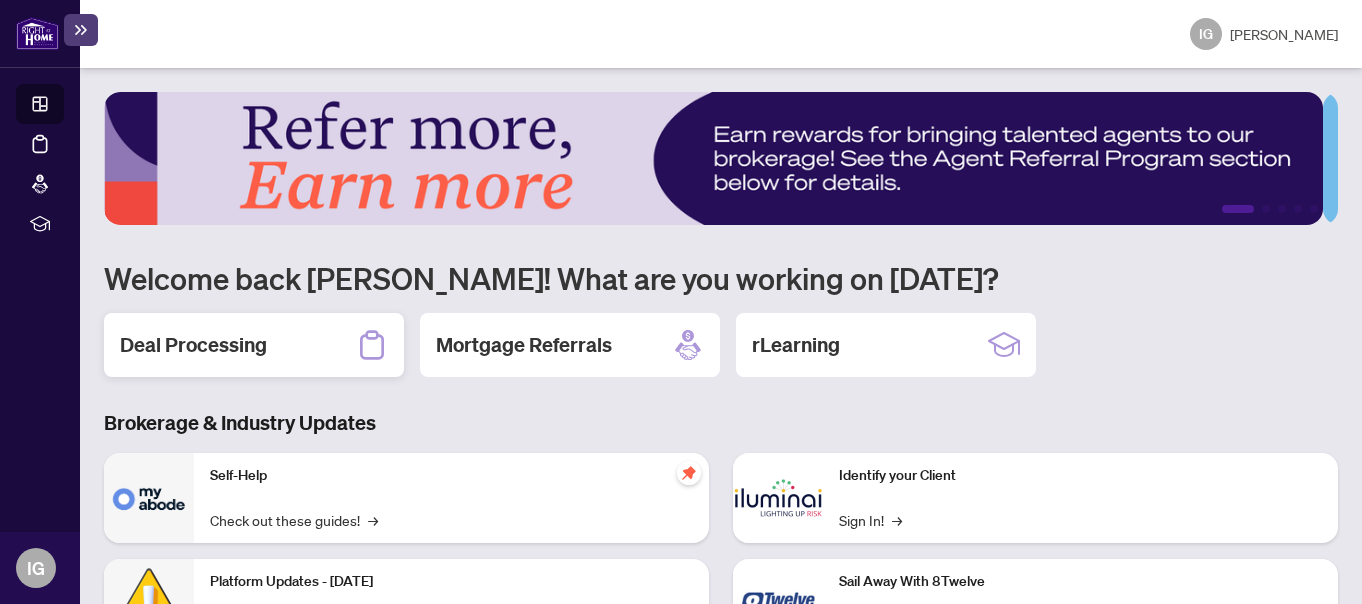 click on "Deal Processing" at bounding box center (193, 345) 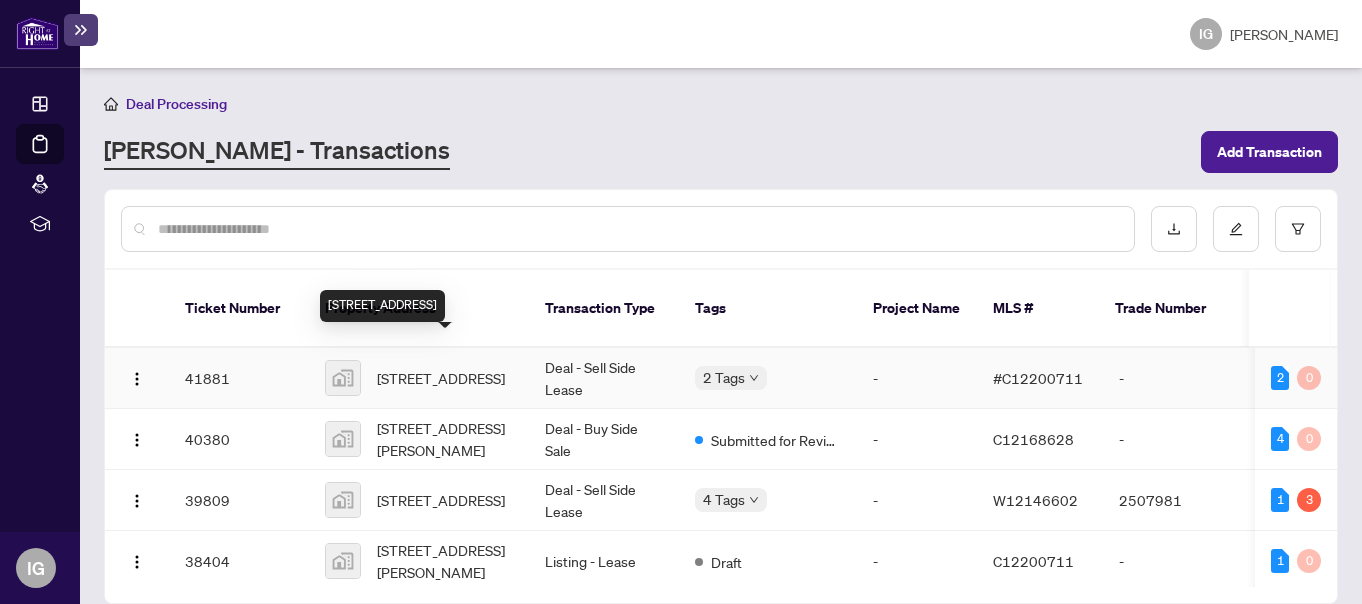 click on "333 Adelaide Street East, Toronto, ON, Canada" at bounding box center (441, 378) 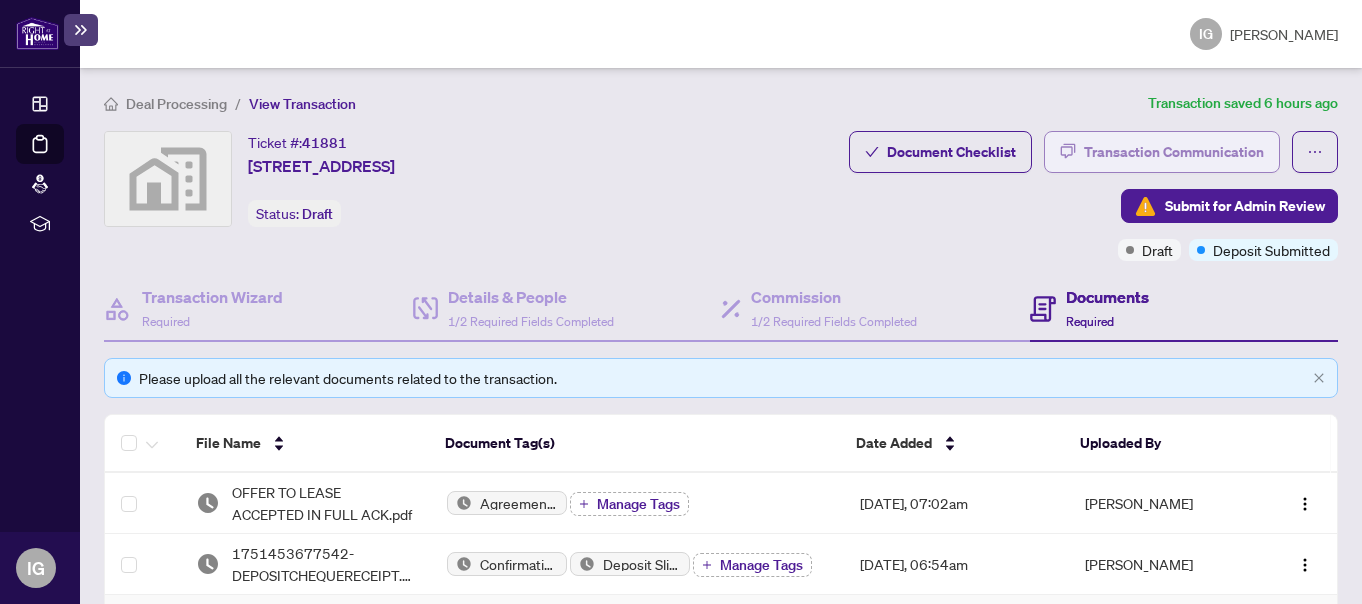 click on "Transaction Communication" at bounding box center [1174, 152] 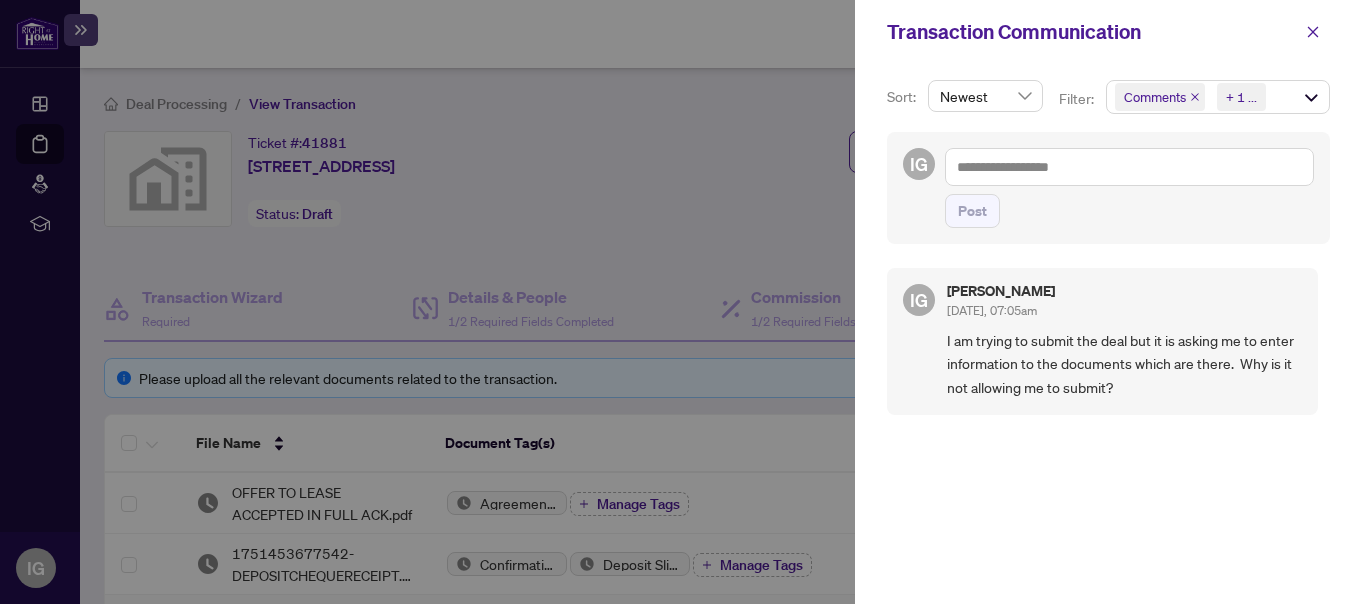 click at bounding box center (681, 302) 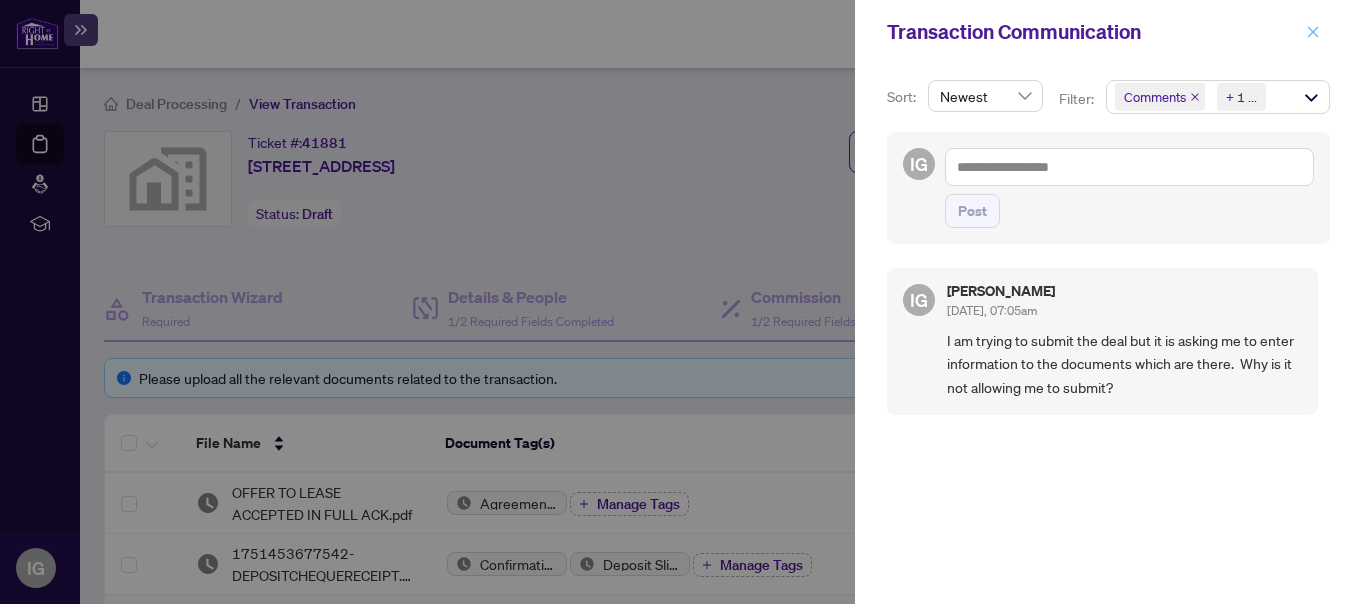 click 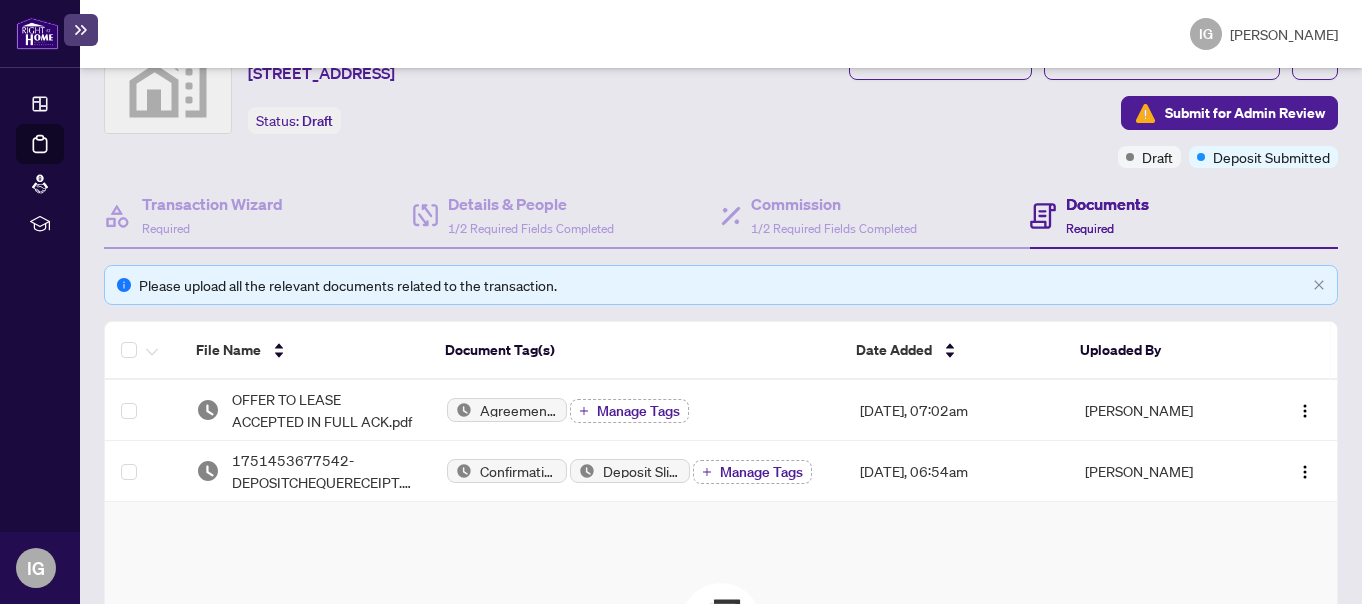 scroll, scrollTop: 200, scrollLeft: 0, axis: vertical 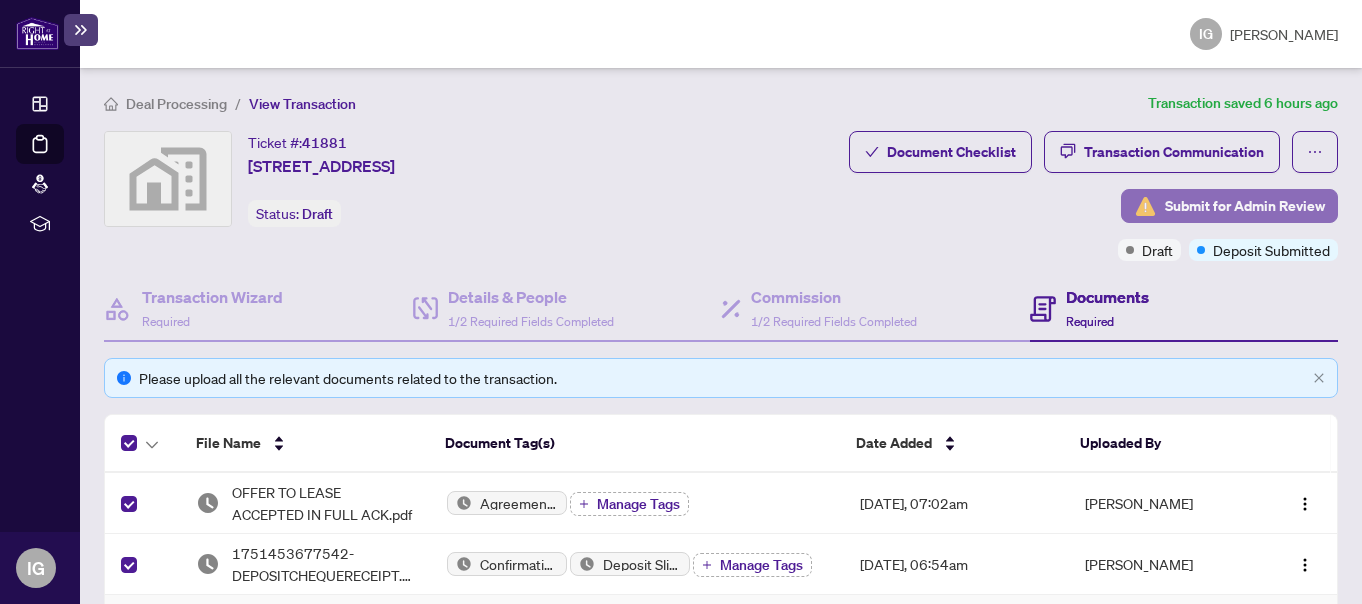 click on "Submit for Admin Review" at bounding box center (1245, 206) 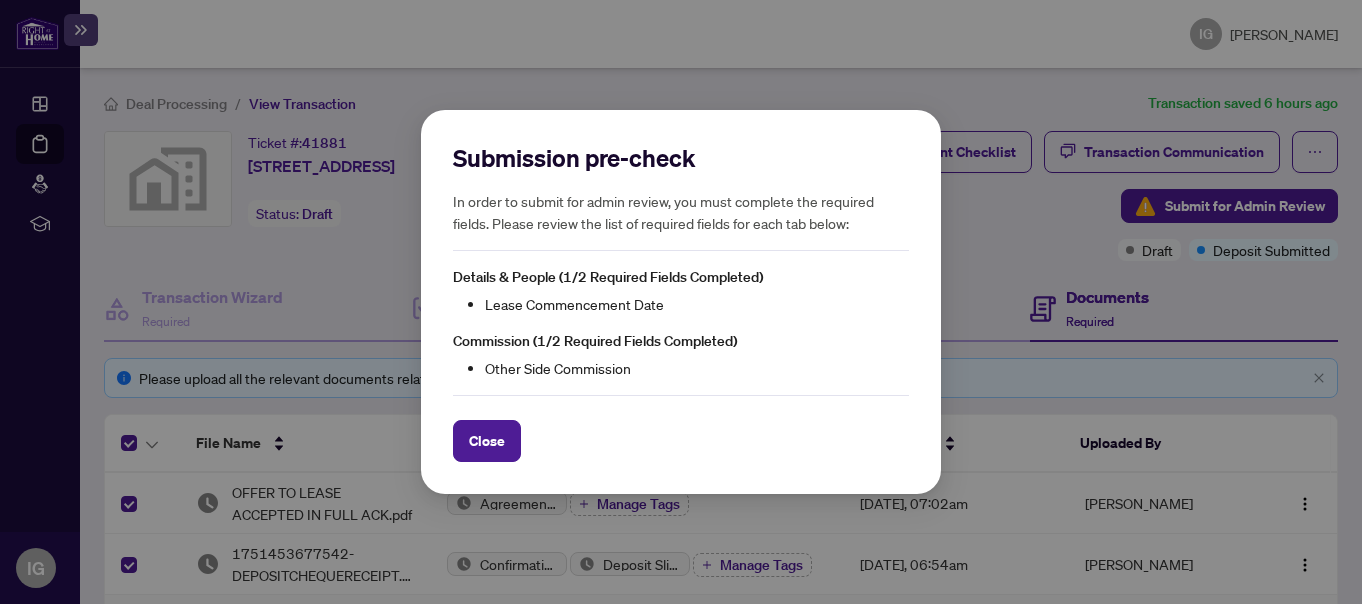 drag, startPoint x: 859, startPoint y: 455, endPoint x: 603, endPoint y: 521, distance: 264.37094 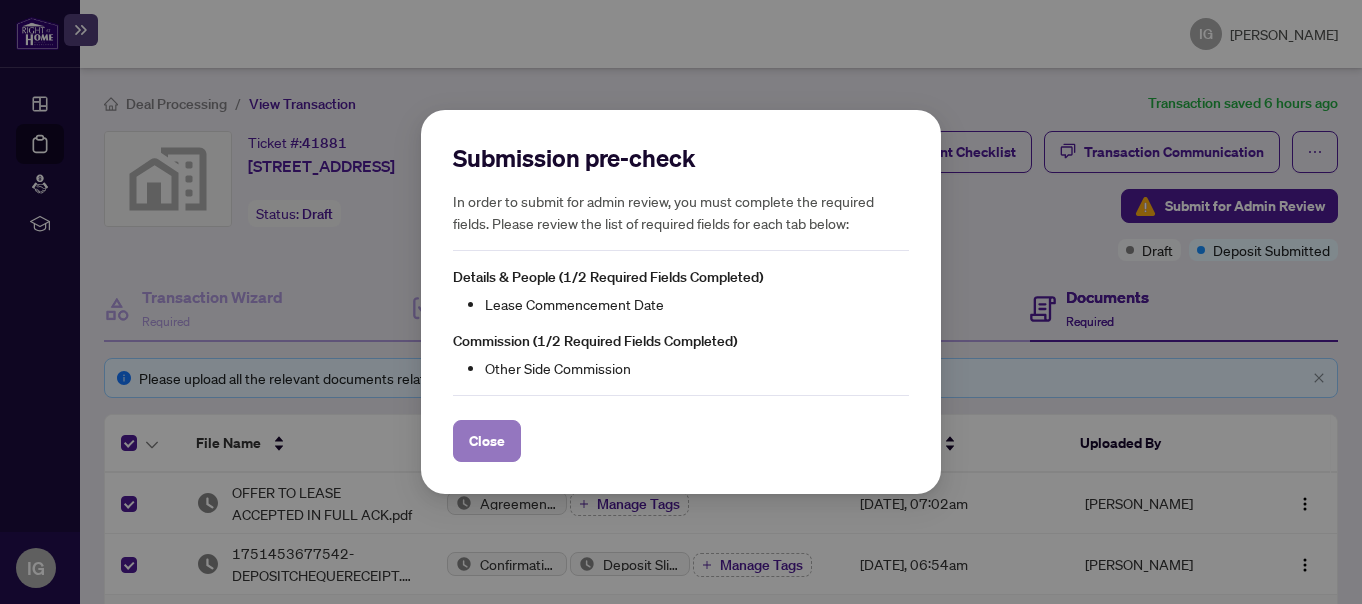 click on "Close" at bounding box center [487, 441] 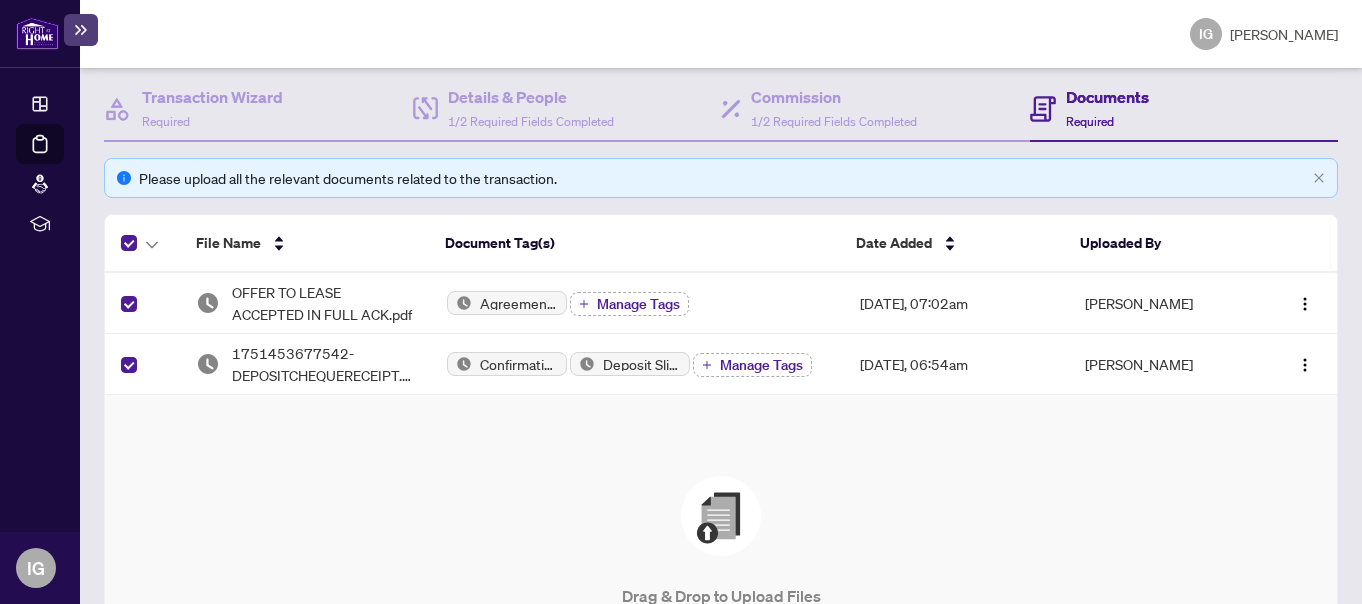 scroll, scrollTop: 0, scrollLeft: 0, axis: both 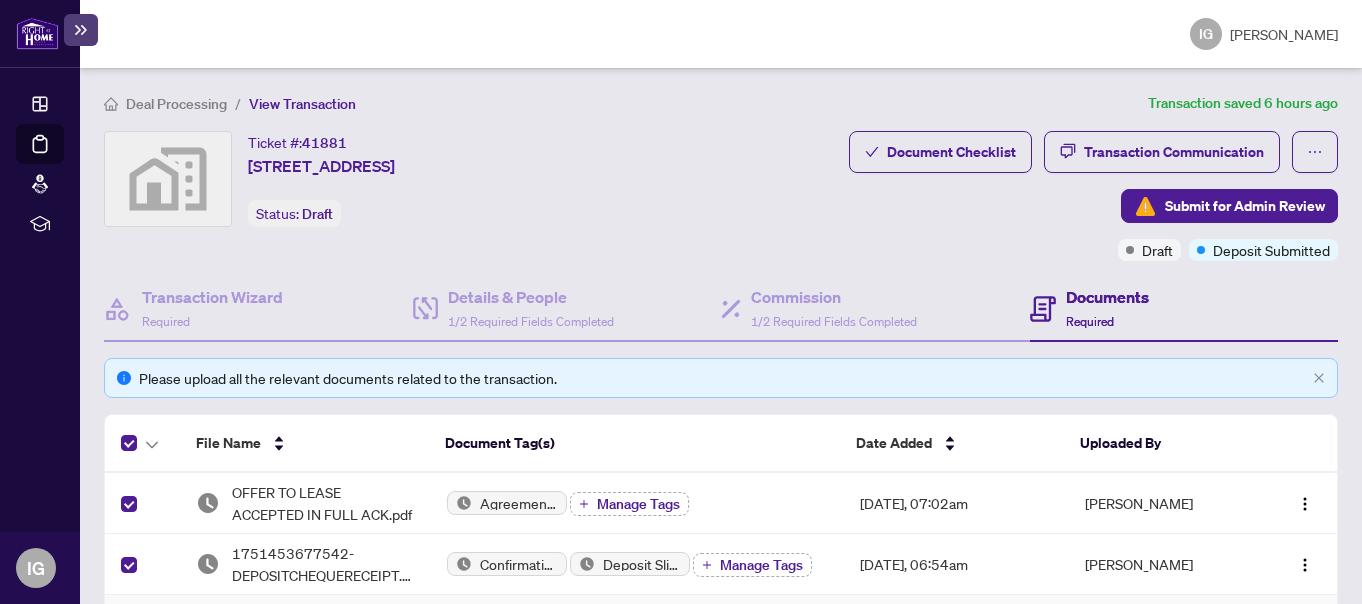 click on "Required" at bounding box center (1090, 321) 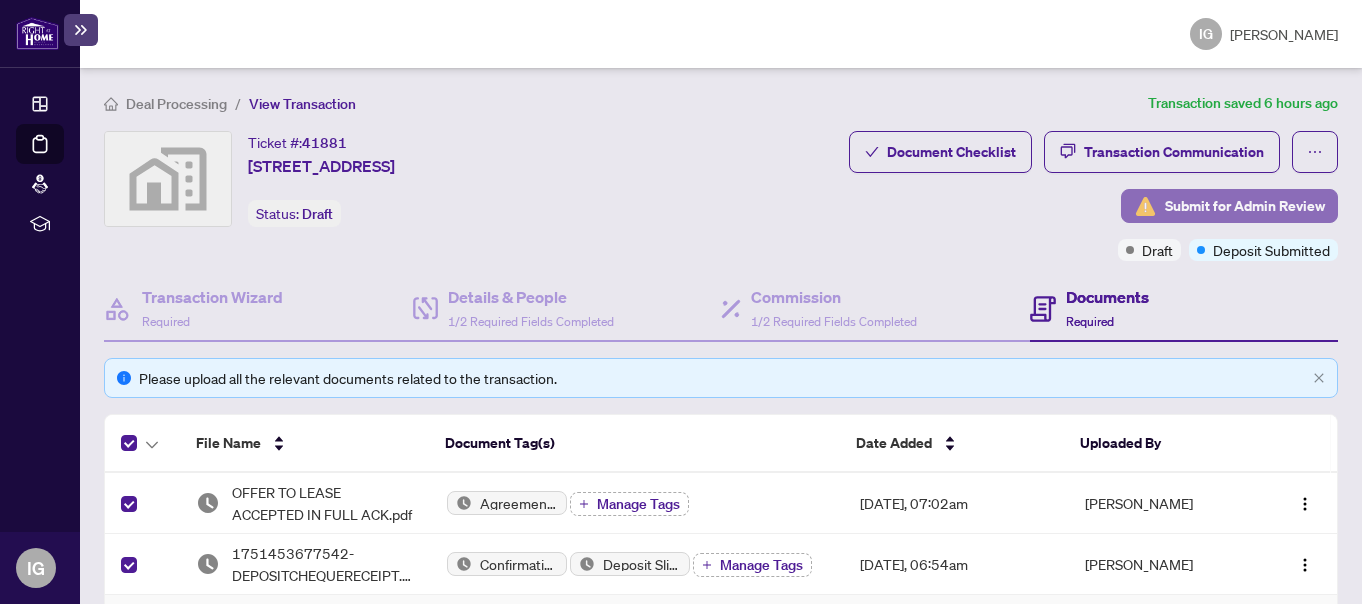 click on "Submit for Admin Review" at bounding box center (1245, 206) 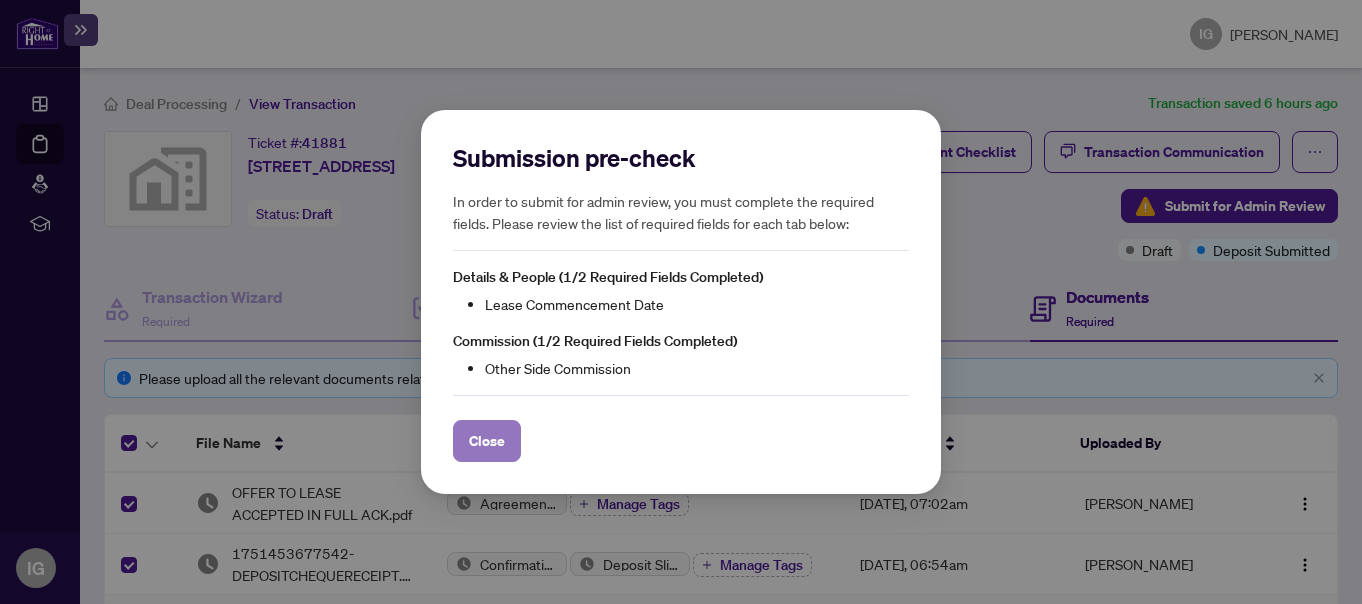 click on "Close" at bounding box center [487, 441] 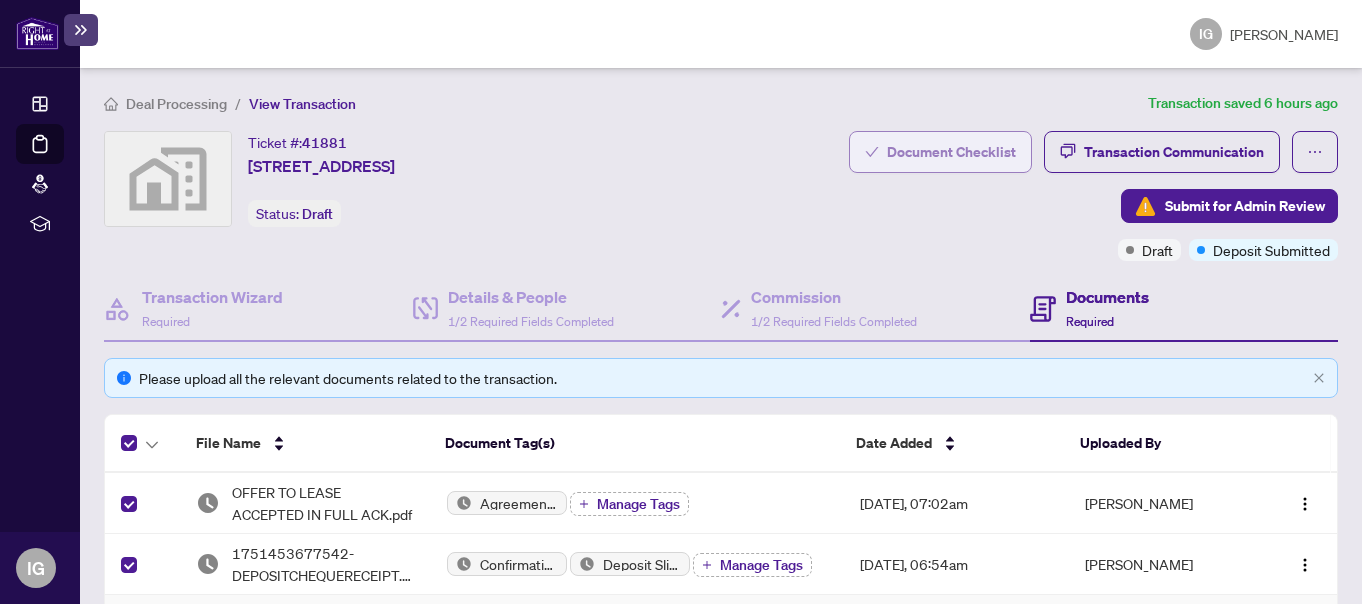 click on "Document Checklist" at bounding box center (951, 152) 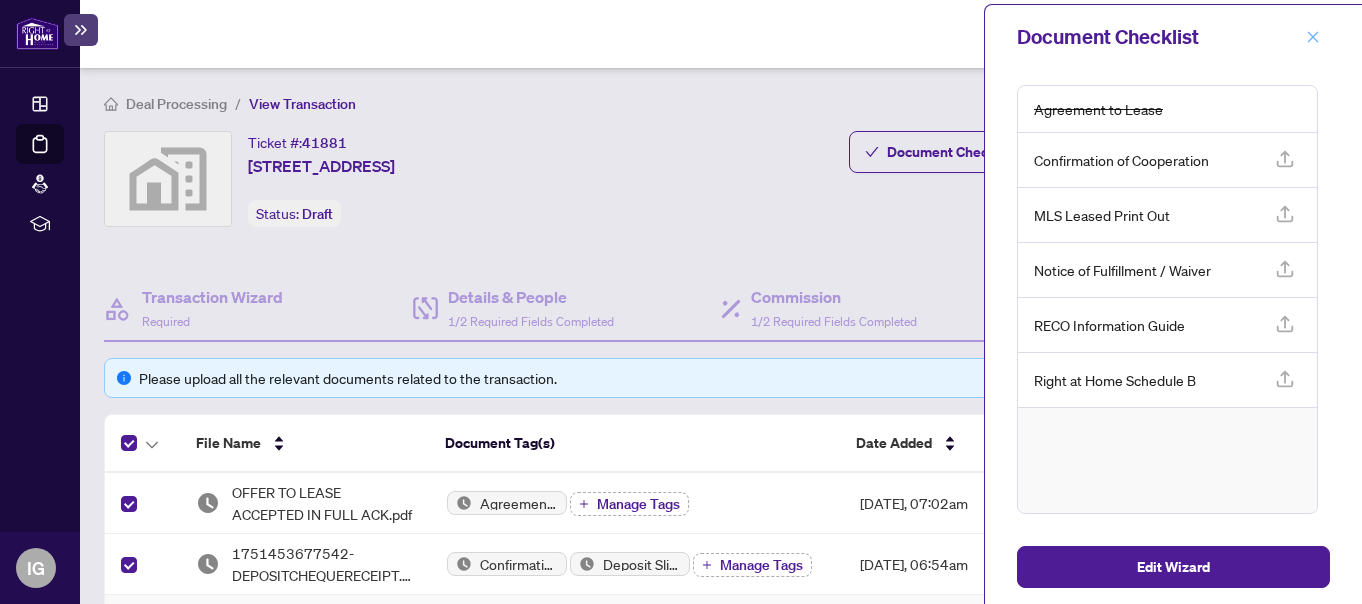 click 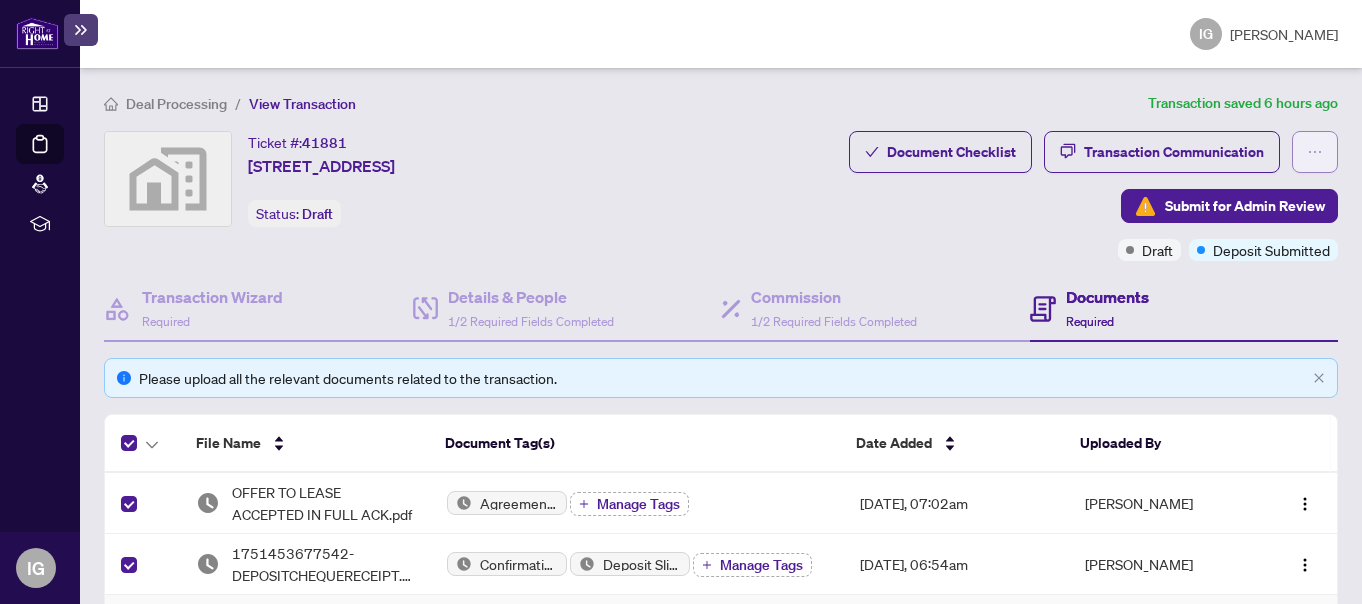 click 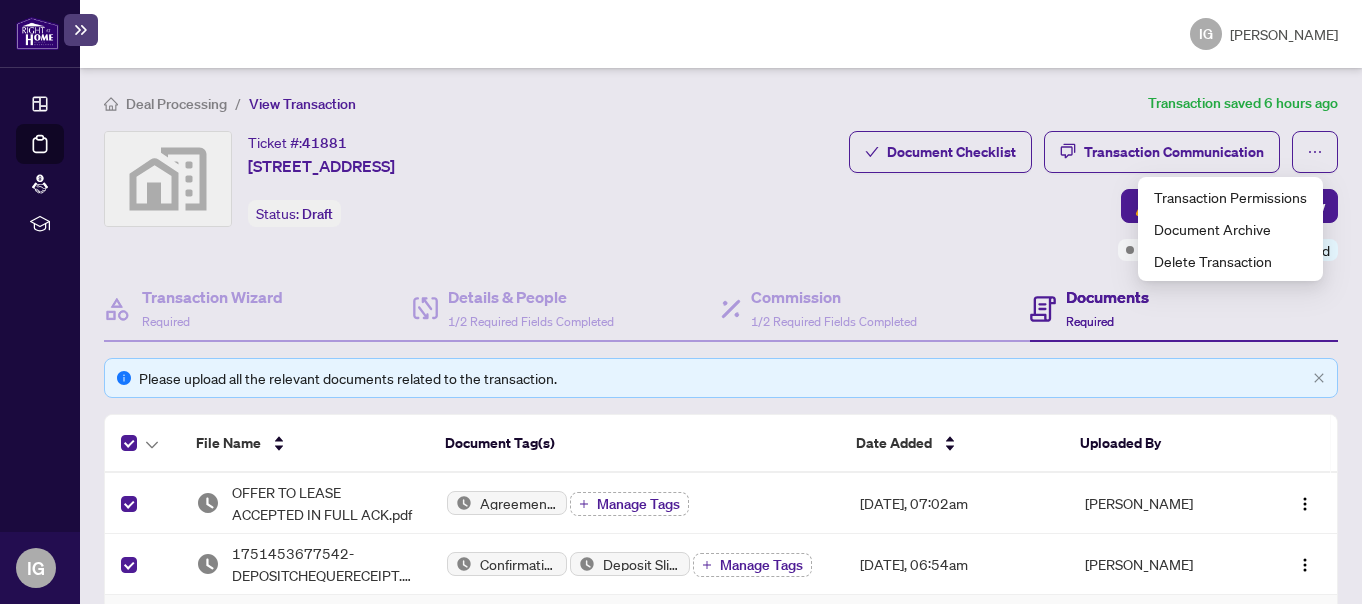 click on "Manage Tags" at bounding box center [638, 504] 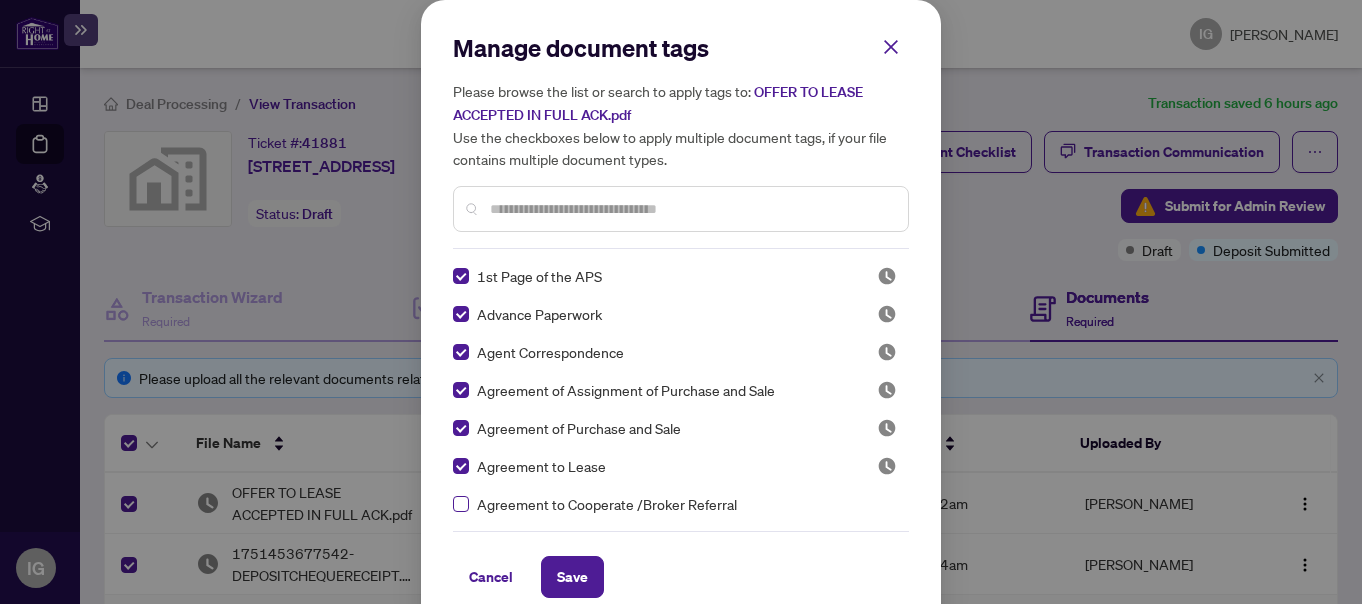 click on "Manage document tags Please browse the list or search to apply tags to:   OFFER TO LEASE ACCEPTED IN FULL ACK.pdf   Use the checkboxes below to apply multiple document tags, if your file contains multiple document types.   1st Page of the APS Advance Paperwork Agent Correspondence Agreement of Assignment of Purchase and Sale Agreement of Purchase and Sale Agreement to Lease Agreement to Cooperate /Broker Referral Articles of Incorporation Back to Vendor Letter Belongs to Another Transaction Builder's Consent Buyer Designated Representation Agreement Buyer Designated Representation Agreement Buyers Lawyer Information Certificate of Estate Trustee(s) Client Refused to Sign Closing Date Change Co-op Brokerage Commission Statement Co-op EFT Co-operating Indemnity Agreement Commission Adjustment Commission Agreement Commission Calculation Commission Statement Sent Commission Statement Sent to Landlord Commission Statement Sent to Lawyer Commission Statement Sent to Listing Brokerage Commission Waiver Letter EFT" at bounding box center (681, 315) 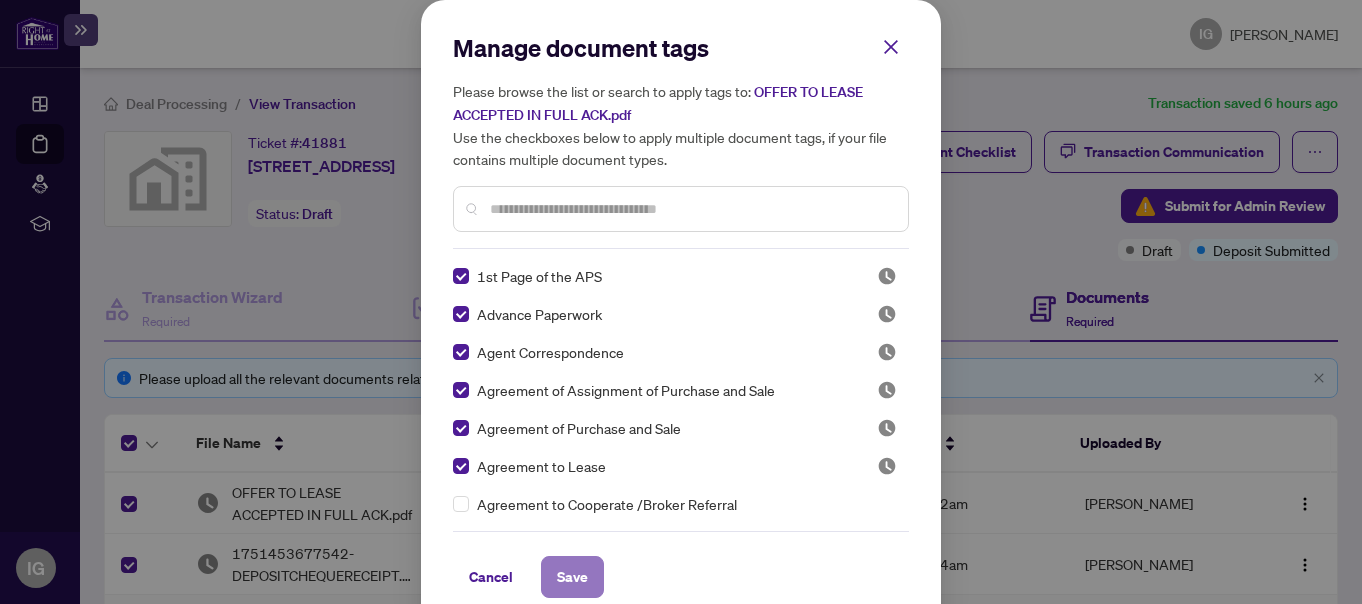 click on "Save" at bounding box center (572, 577) 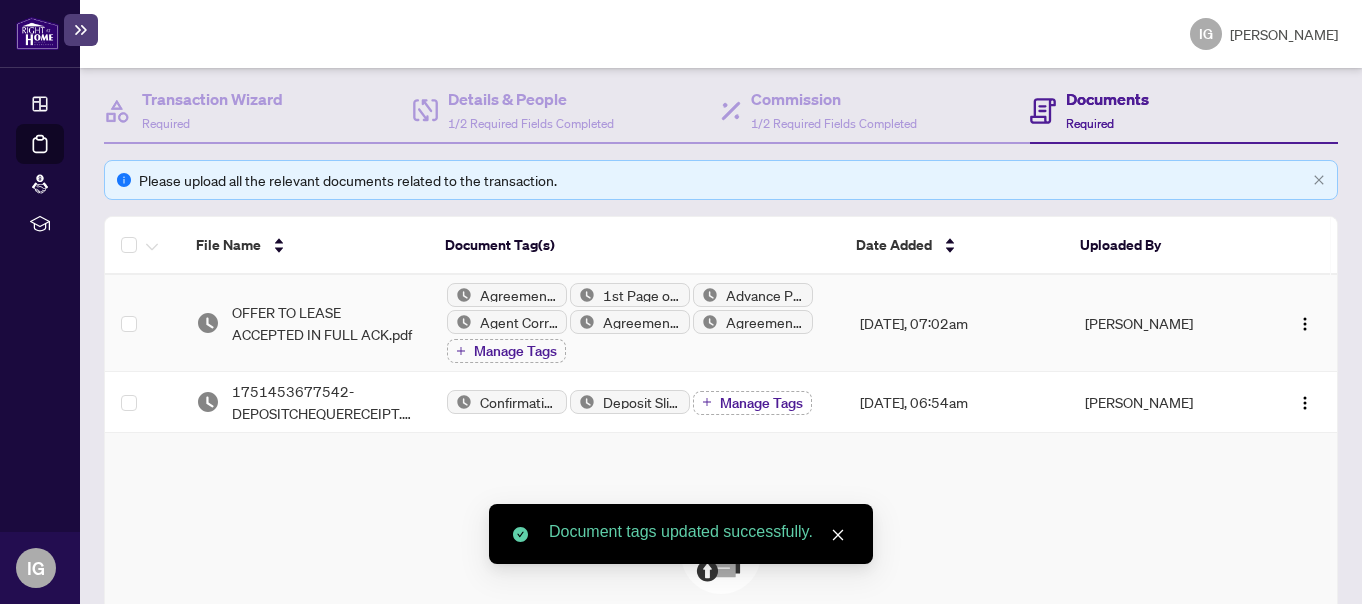 scroll, scrollTop: 200, scrollLeft: 0, axis: vertical 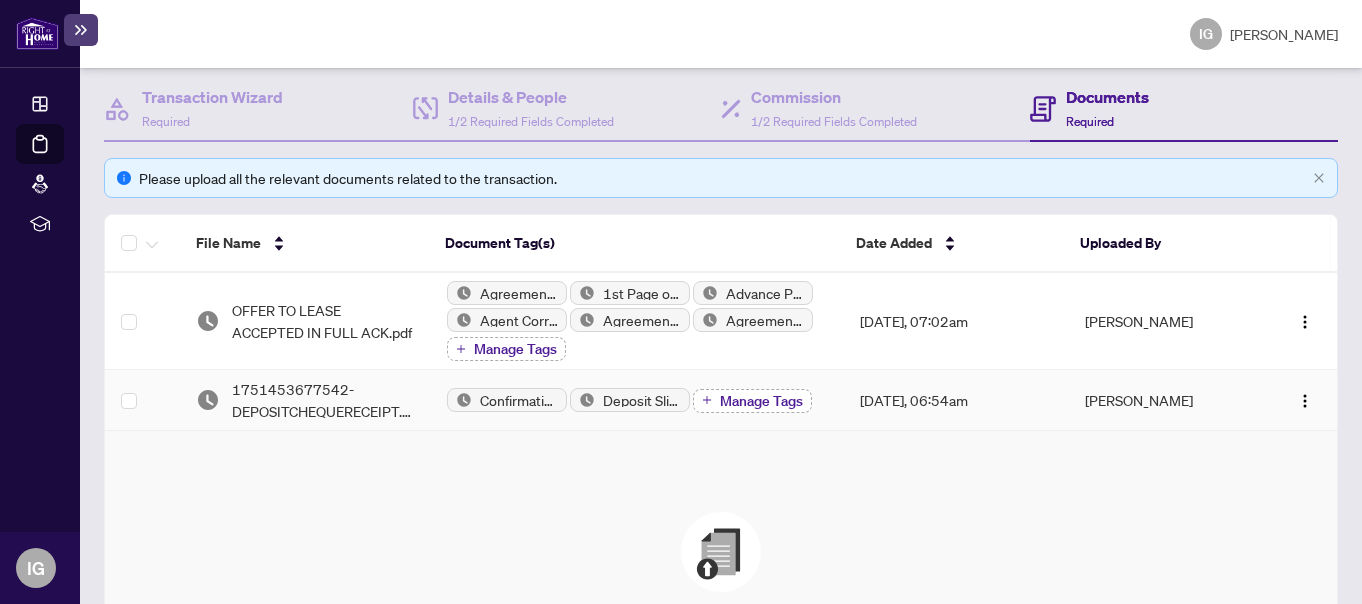 click on "Manage Tags" at bounding box center (761, 401) 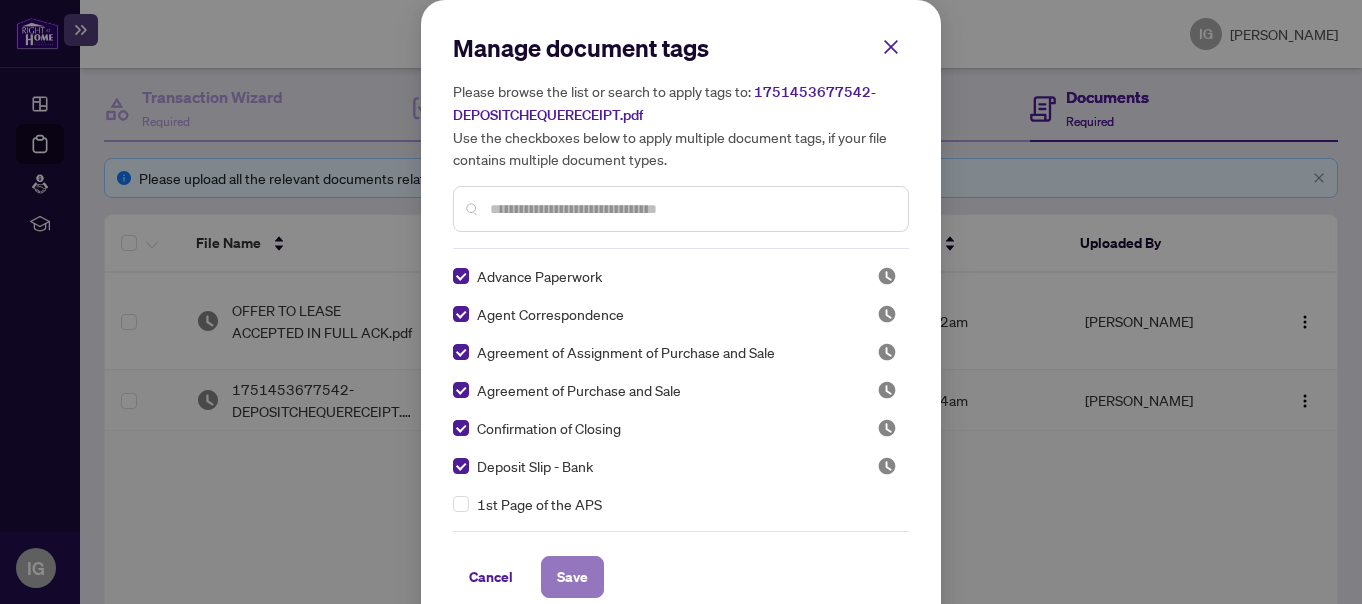 click on "Save" at bounding box center (572, 577) 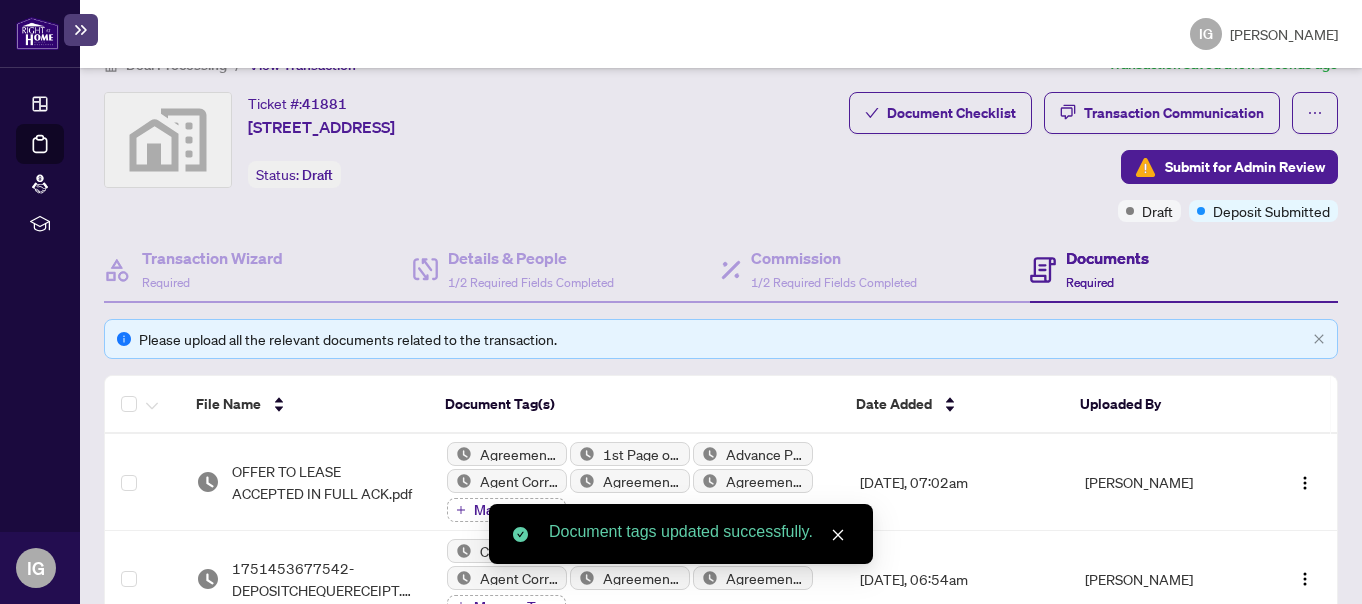 scroll, scrollTop: 0, scrollLeft: 0, axis: both 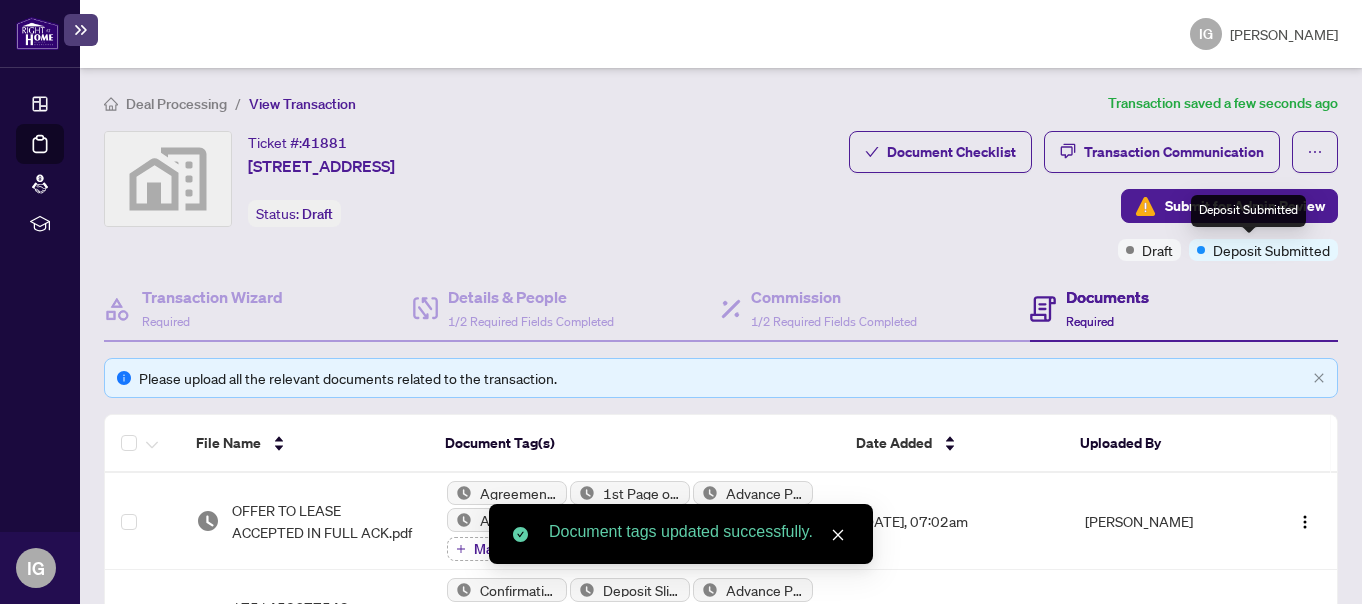 click on "Deposit Submitted" at bounding box center [1248, 211] 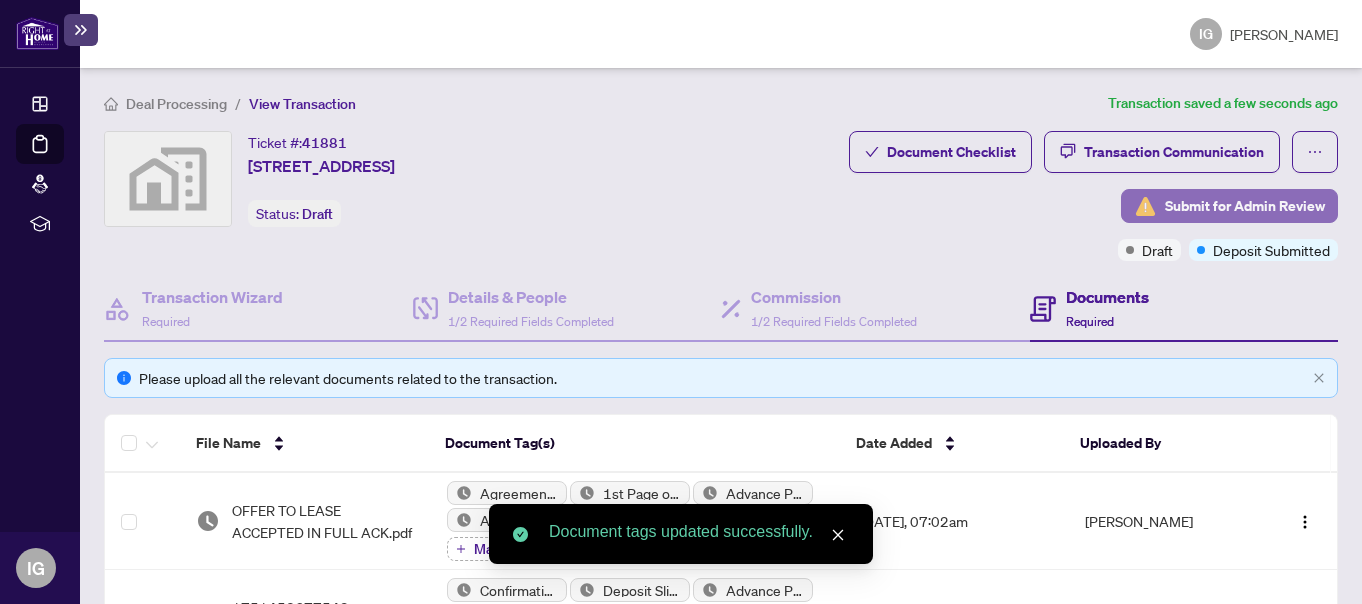 click on "Submit for Admin Review" at bounding box center (1245, 206) 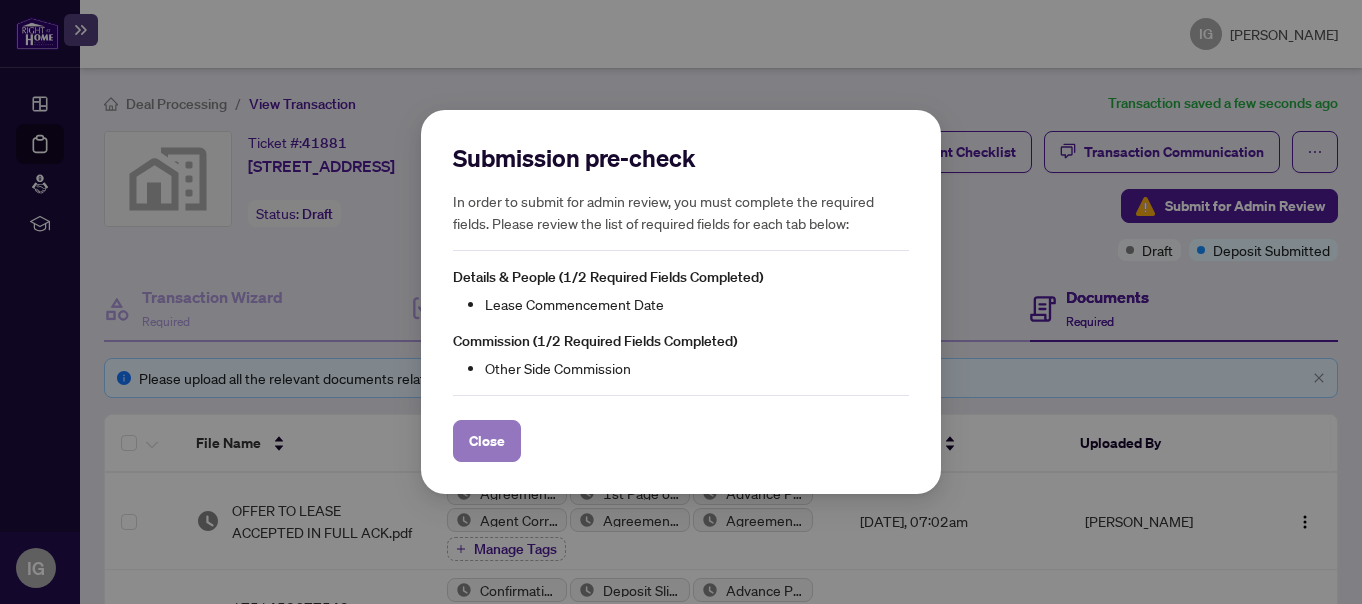 click on "Close" at bounding box center (487, 441) 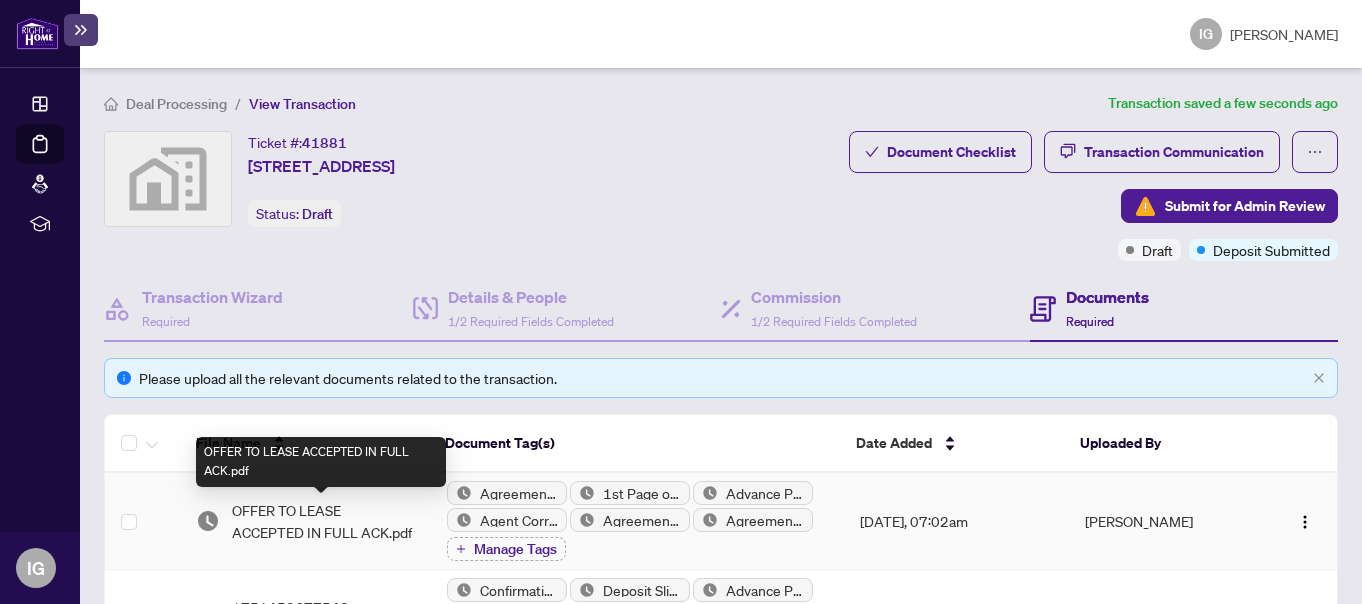click on "OFFER TO LEASE ACCEPTED IN FULL ACK.pdf" at bounding box center [323, 521] 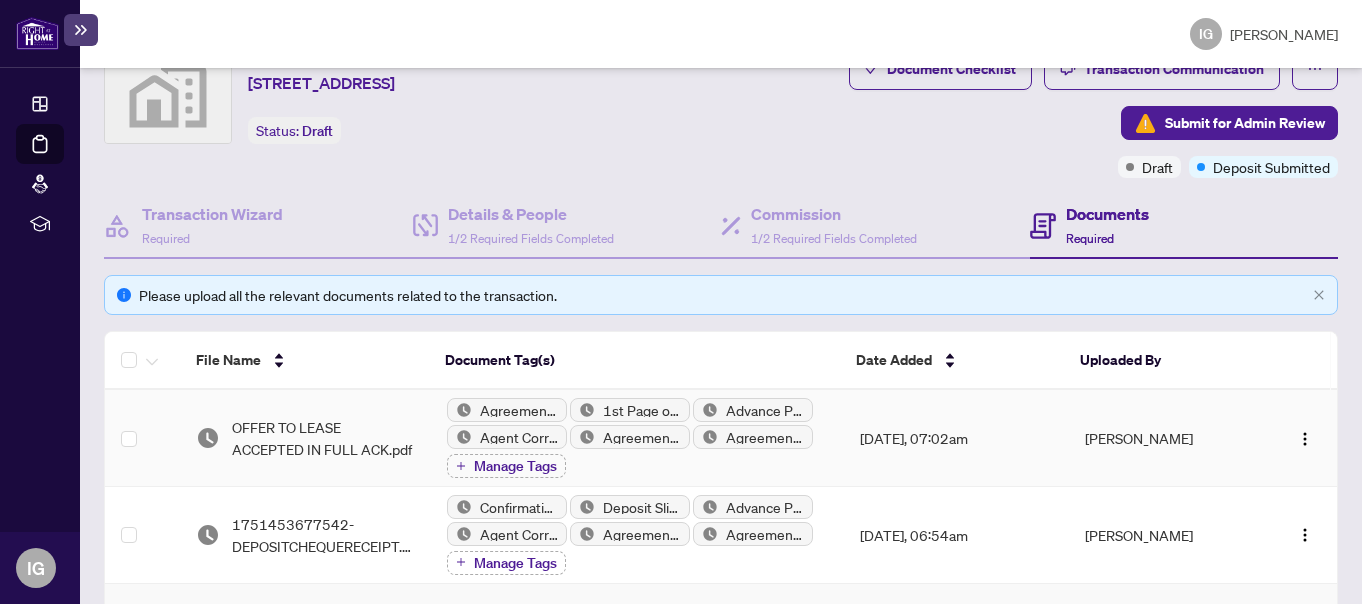 scroll, scrollTop: 200, scrollLeft: 0, axis: vertical 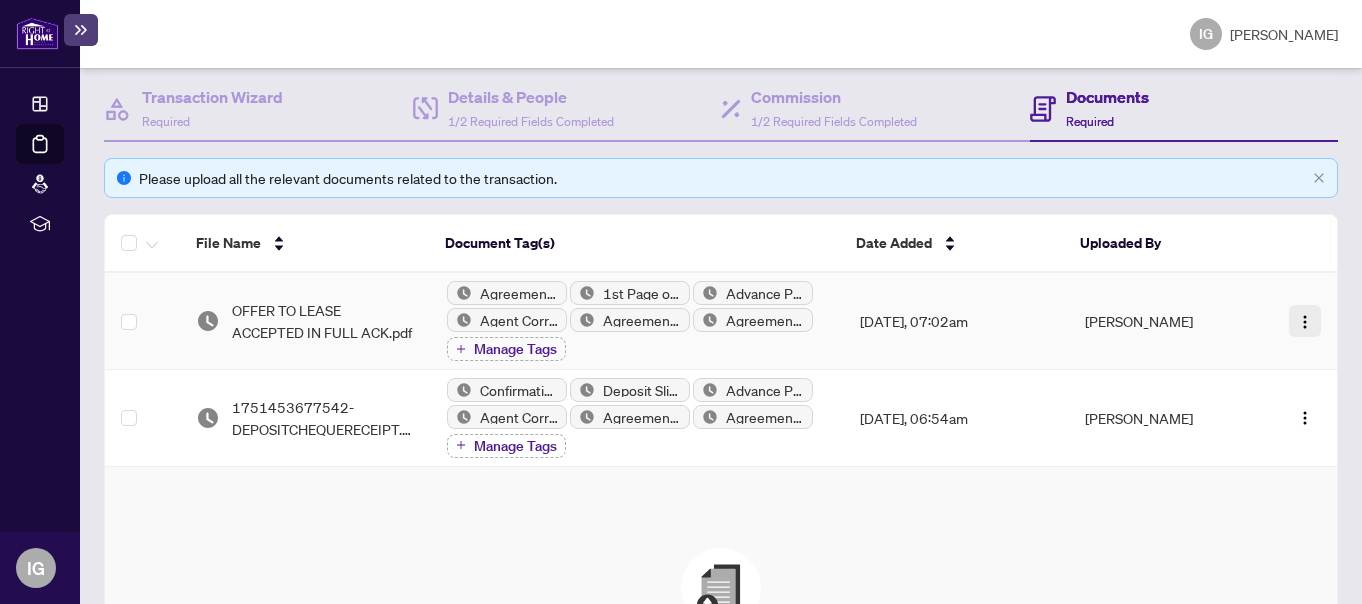 click at bounding box center [1305, 322] 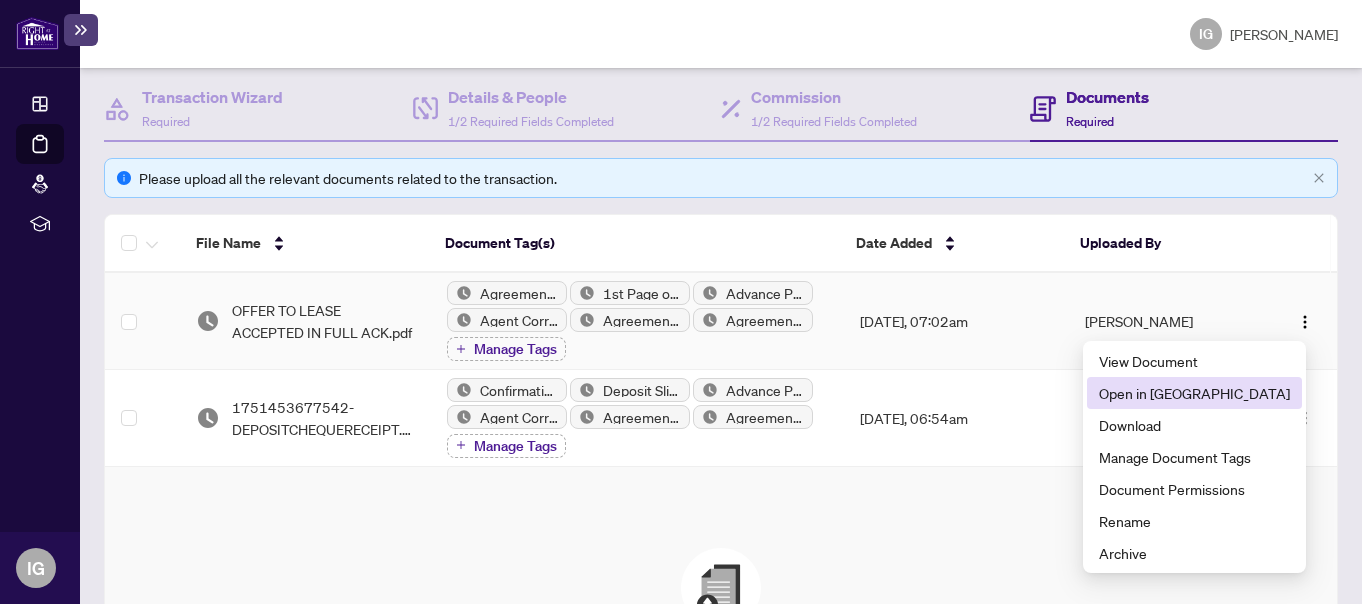 click on "Open in [GEOGRAPHIC_DATA]" at bounding box center [1194, 393] 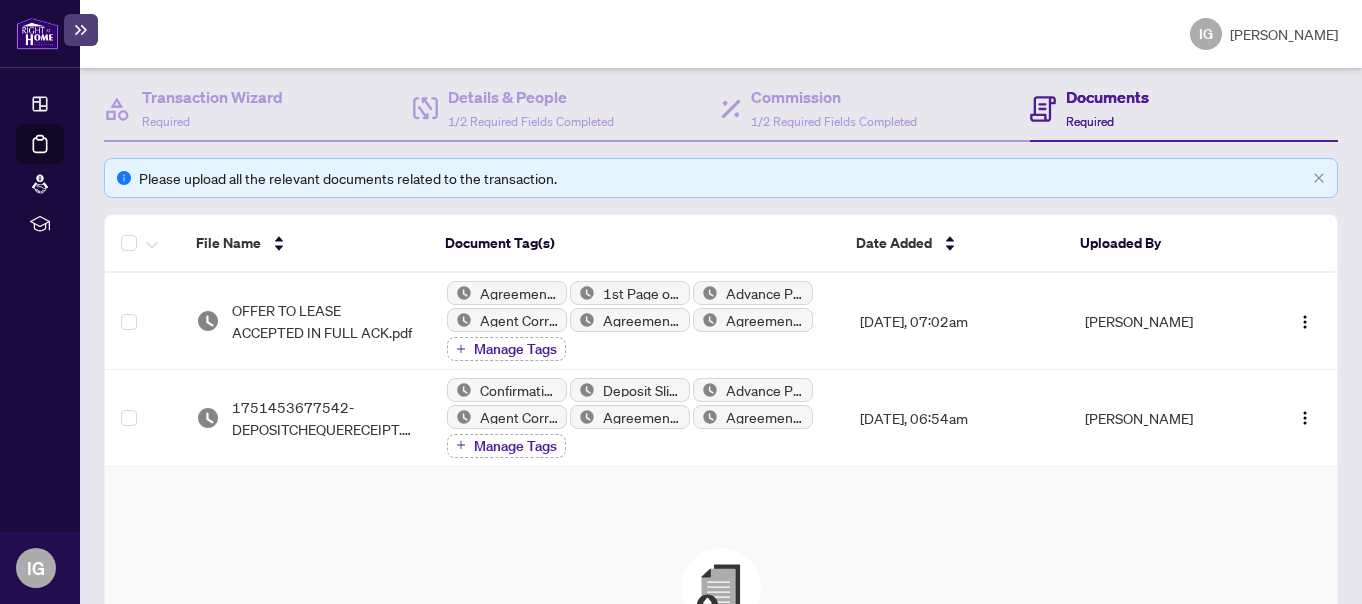 click at bounding box center (37, 33) 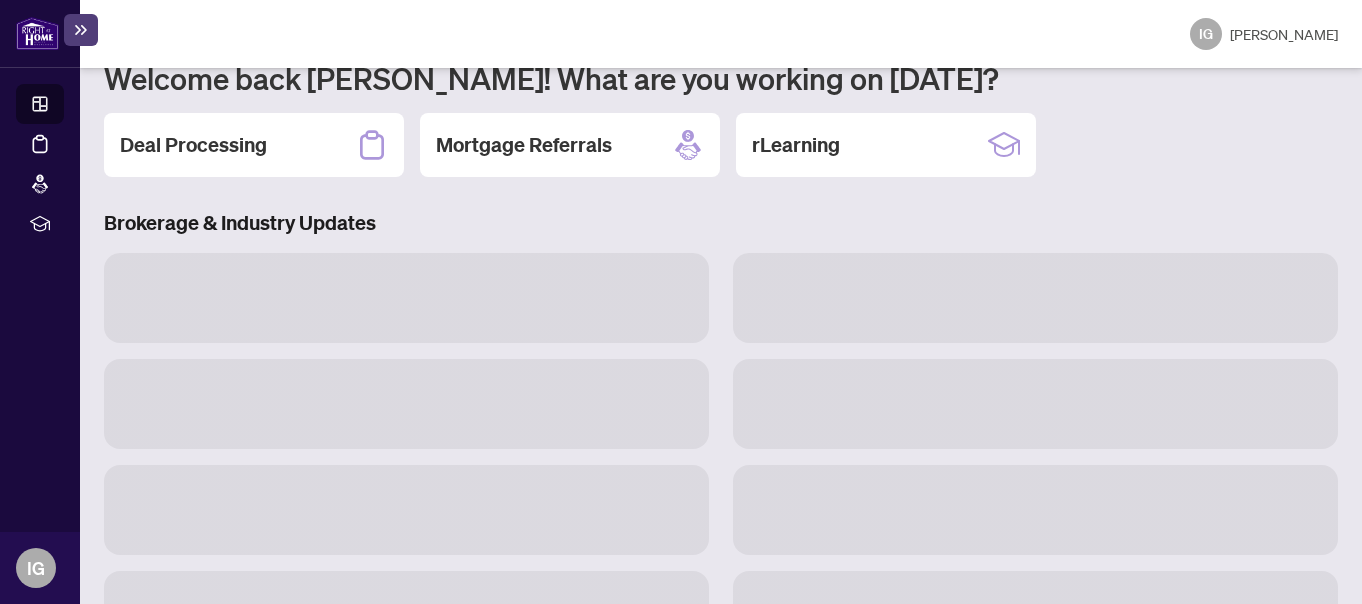 scroll, scrollTop: 198, scrollLeft: 0, axis: vertical 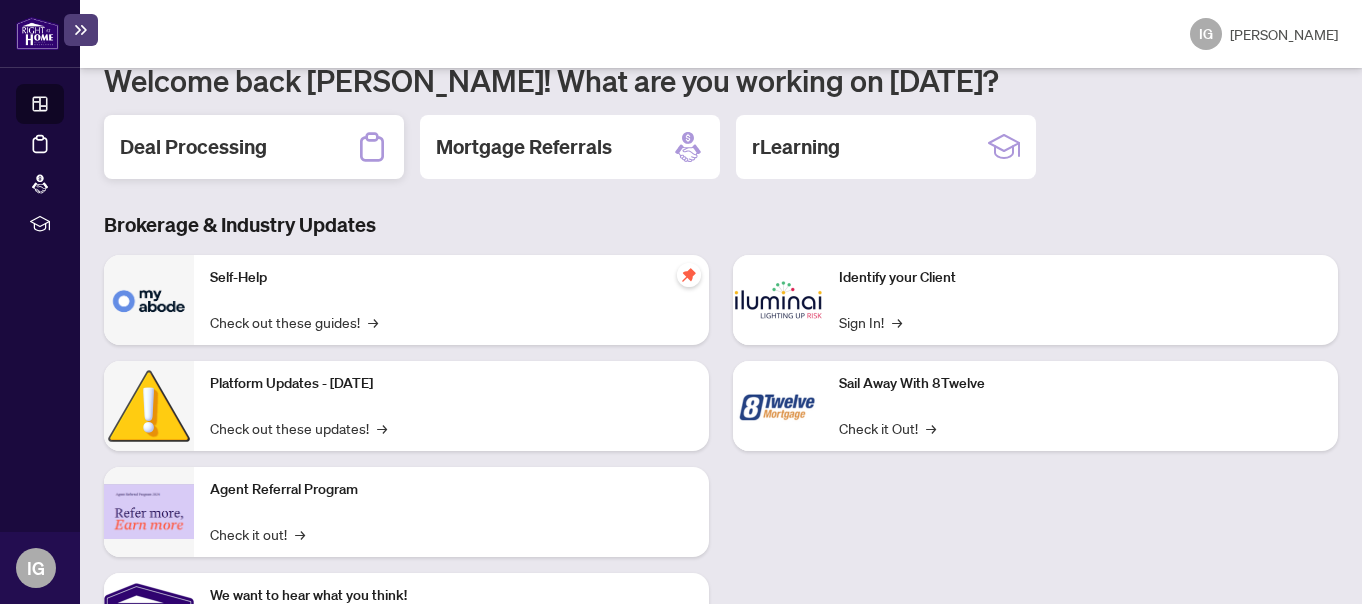 click on "Deal Processing" at bounding box center [193, 147] 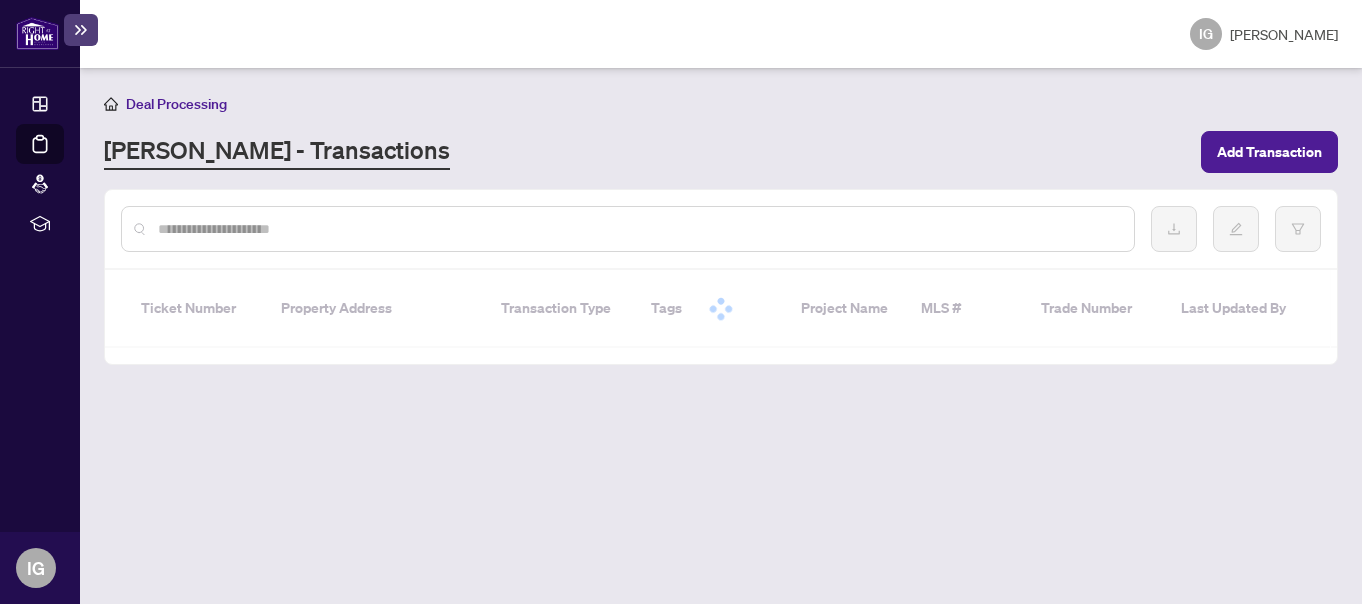 scroll, scrollTop: 0, scrollLeft: 0, axis: both 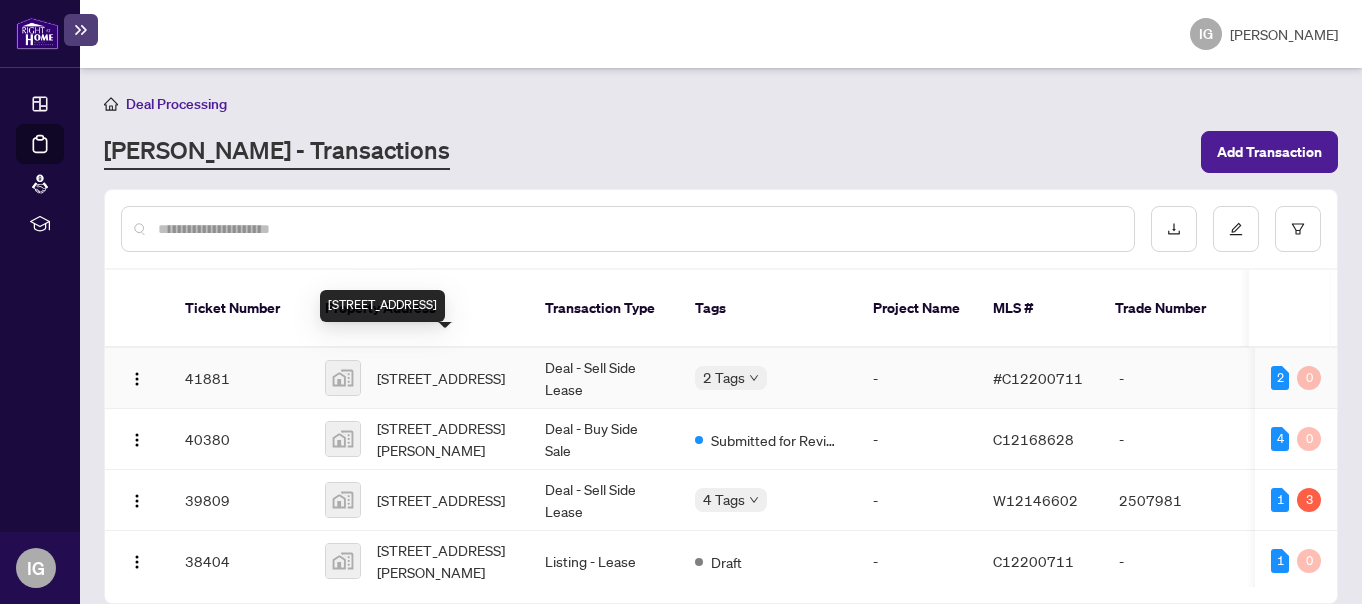 click on "333 Adelaide Street East, Toronto, ON, Canada" at bounding box center [441, 378] 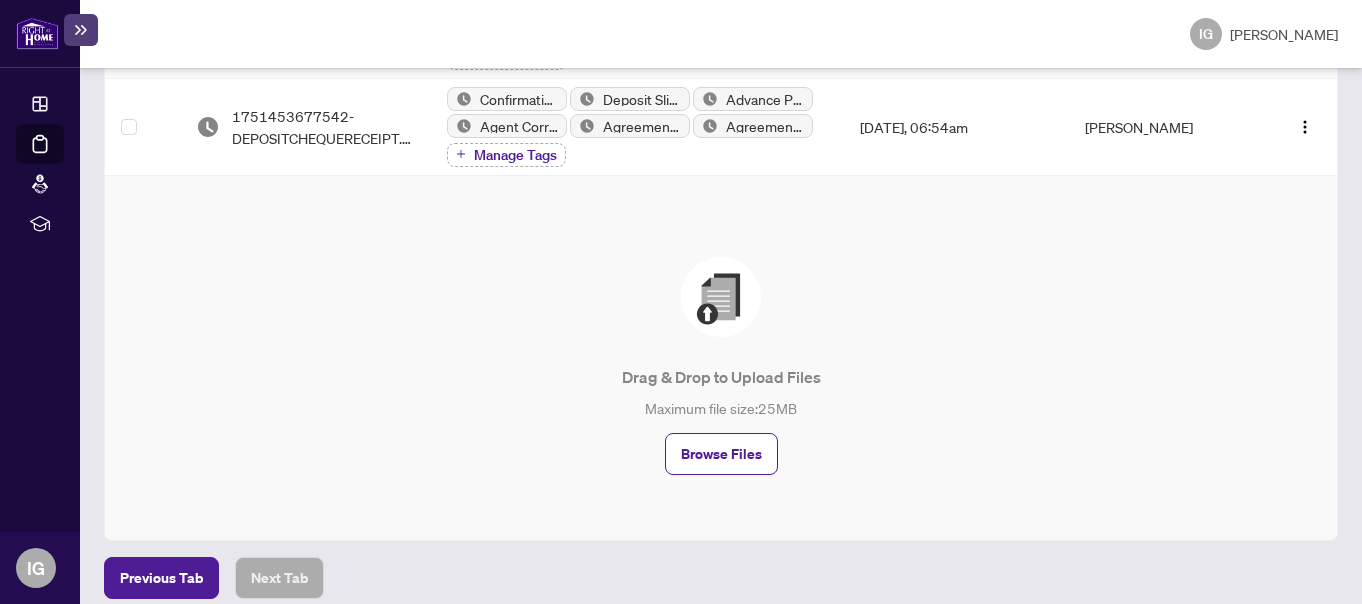 scroll, scrollTop: 509, scrollLeft: 0, axis: vertical 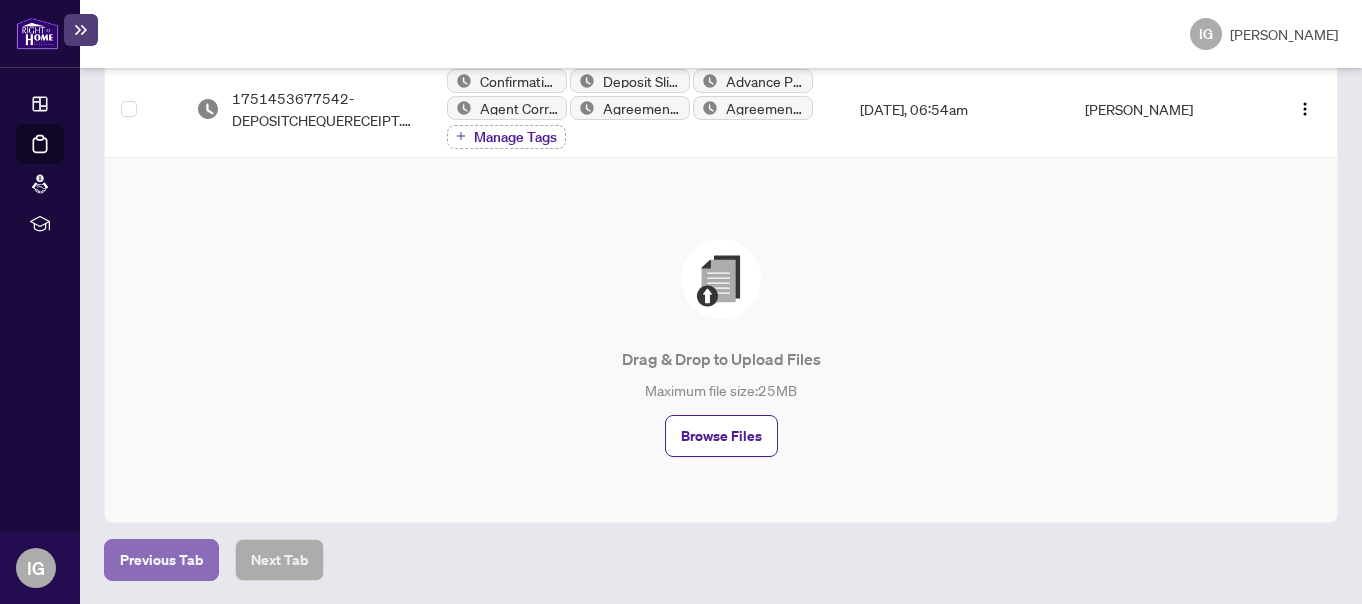 click on "Previous Tab" at bounding box center [161, 560] 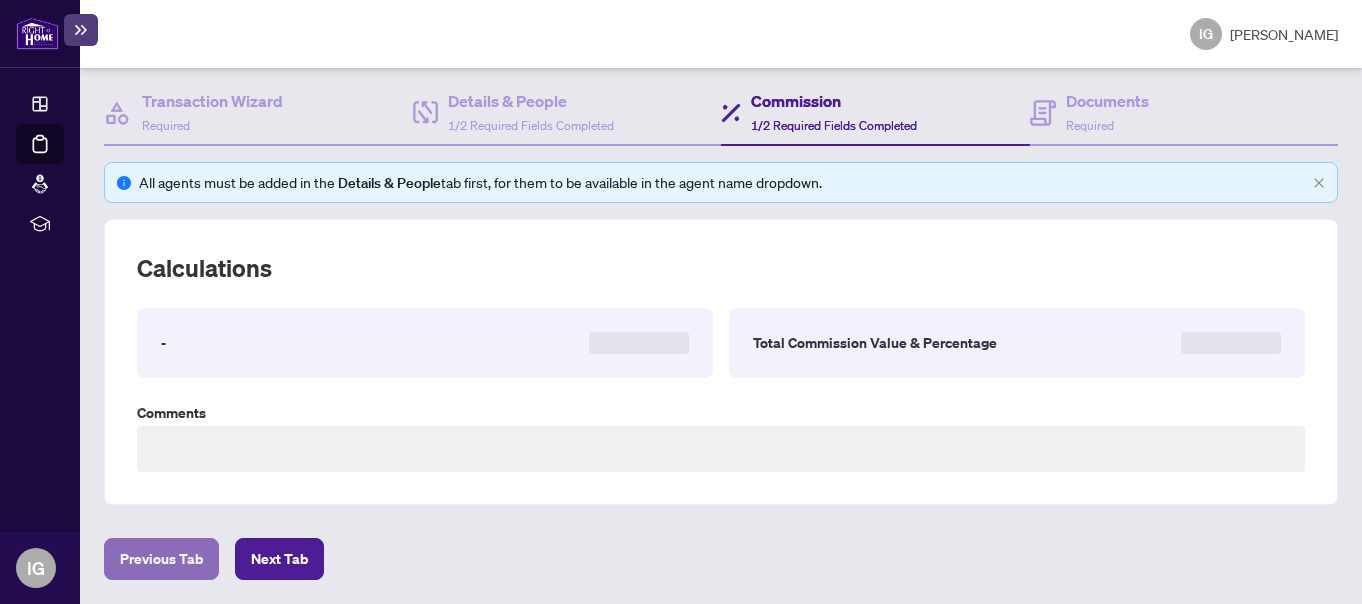 type on "**********" 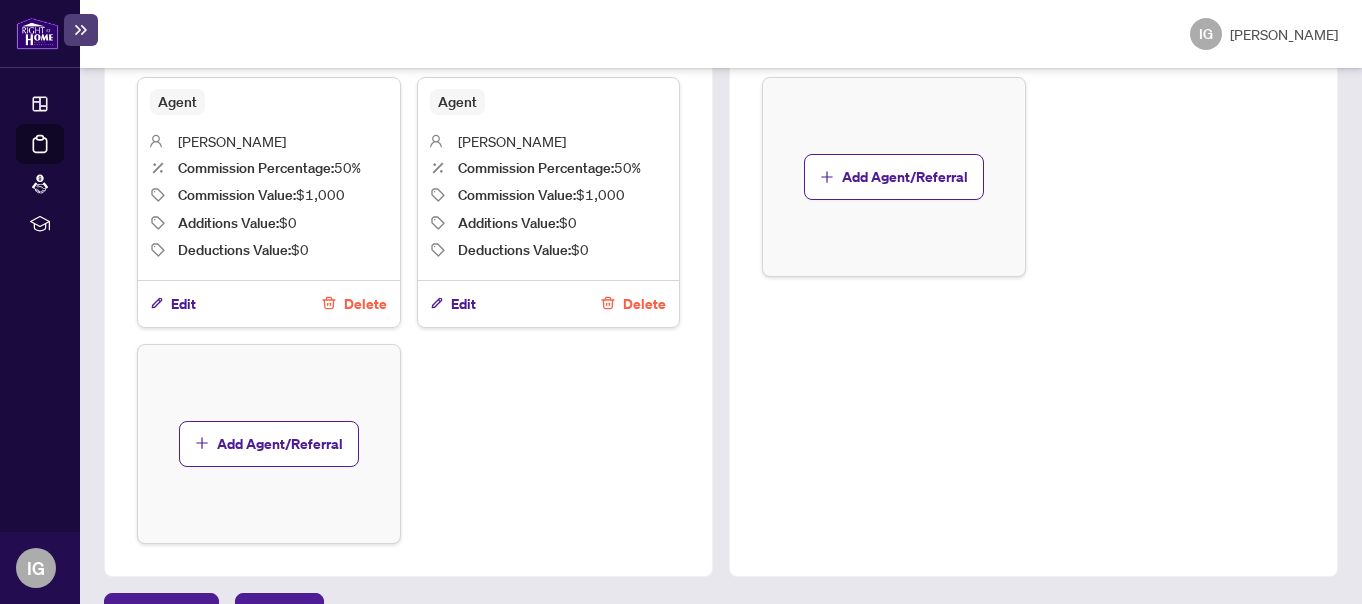 scroll, scrollTop: 920, scrollLeft: 0, axis: vertical 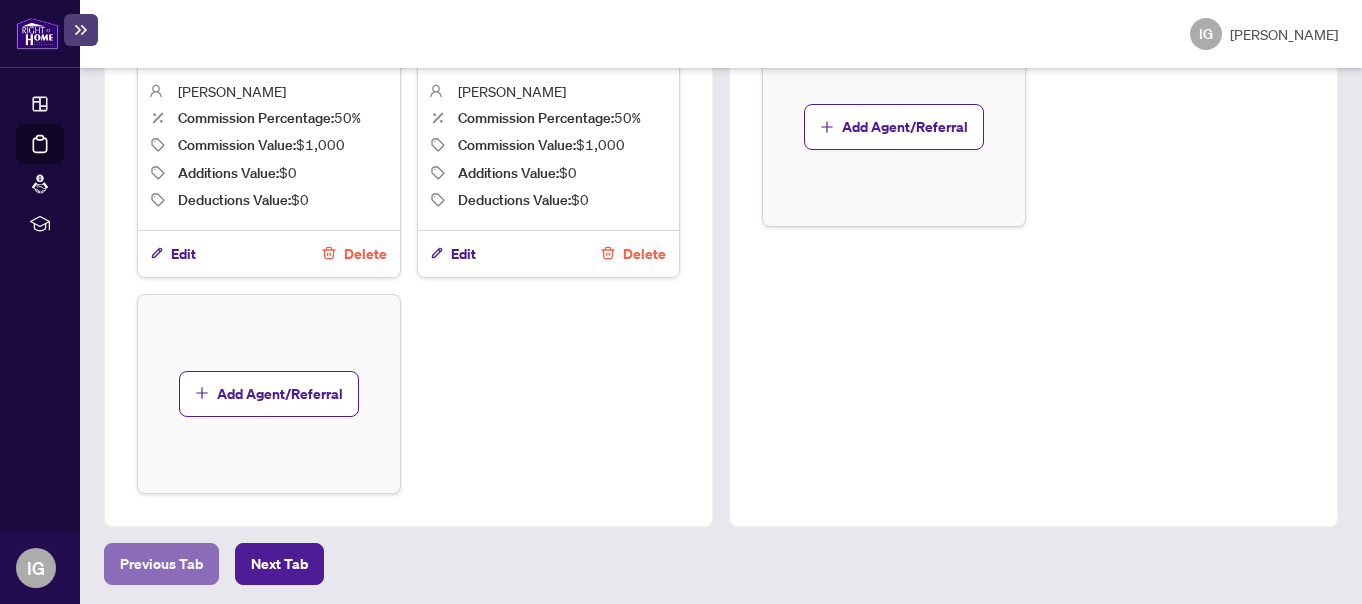click on "Previous Tab" at bounding box center [161, 564] 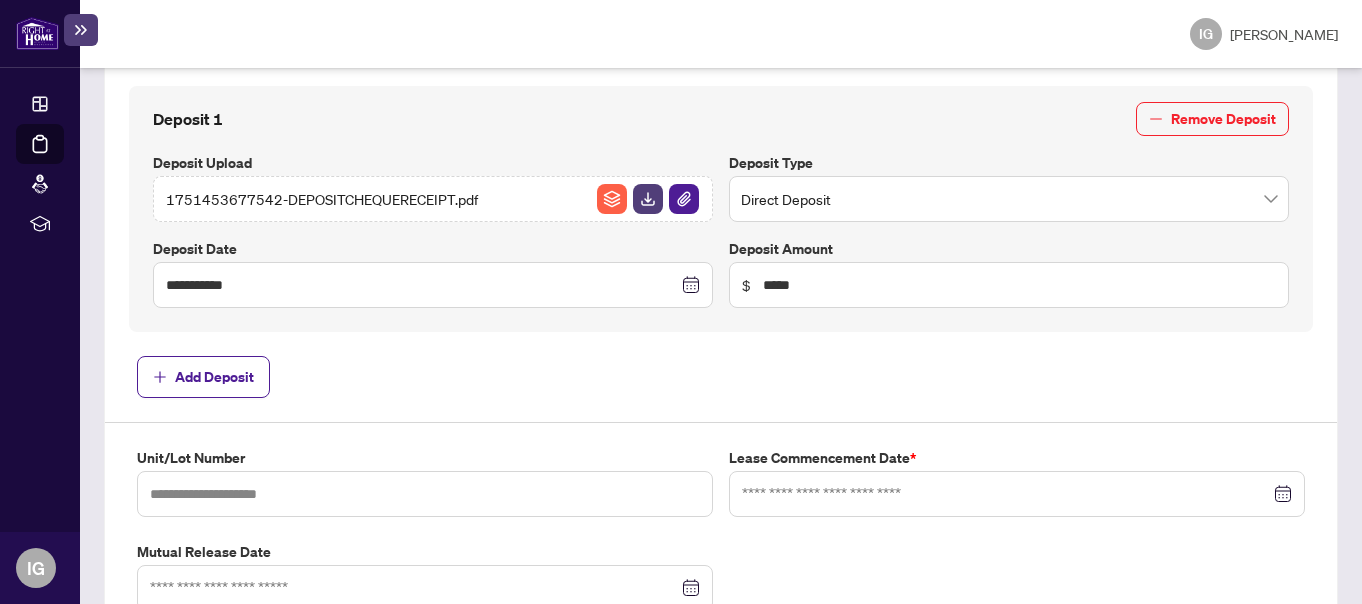 scroll, scrollTop: 920, scrollLeft: 0, axis: vertical 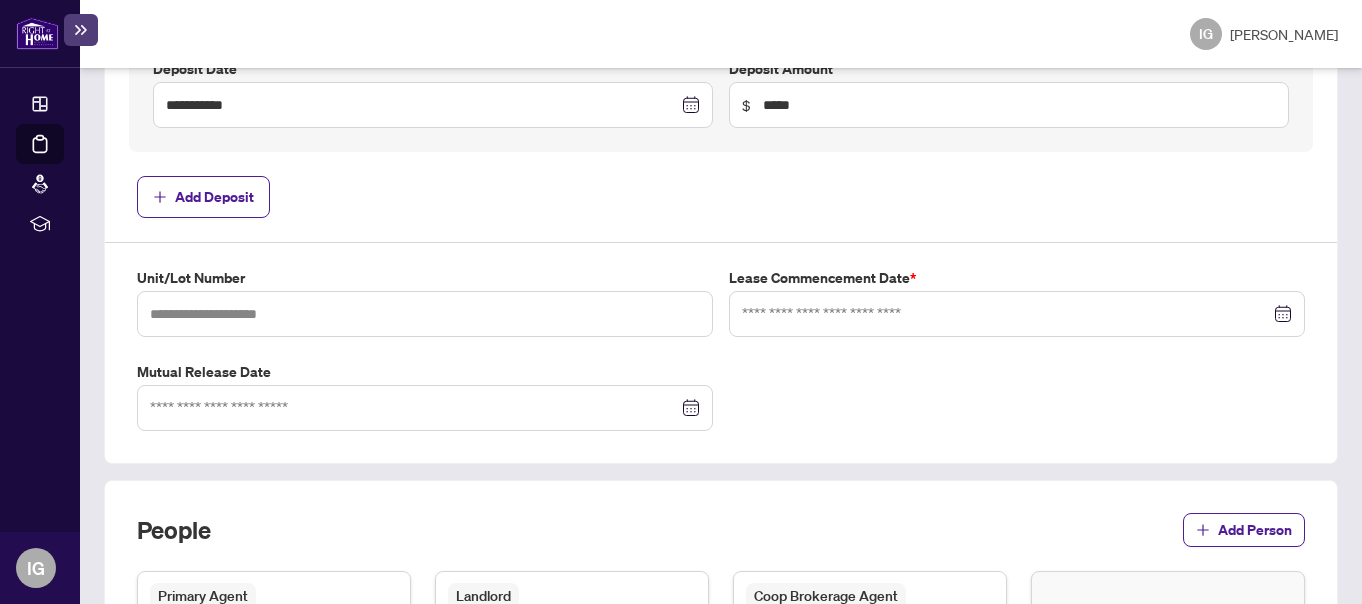 click at bounding box center (1017, 314) 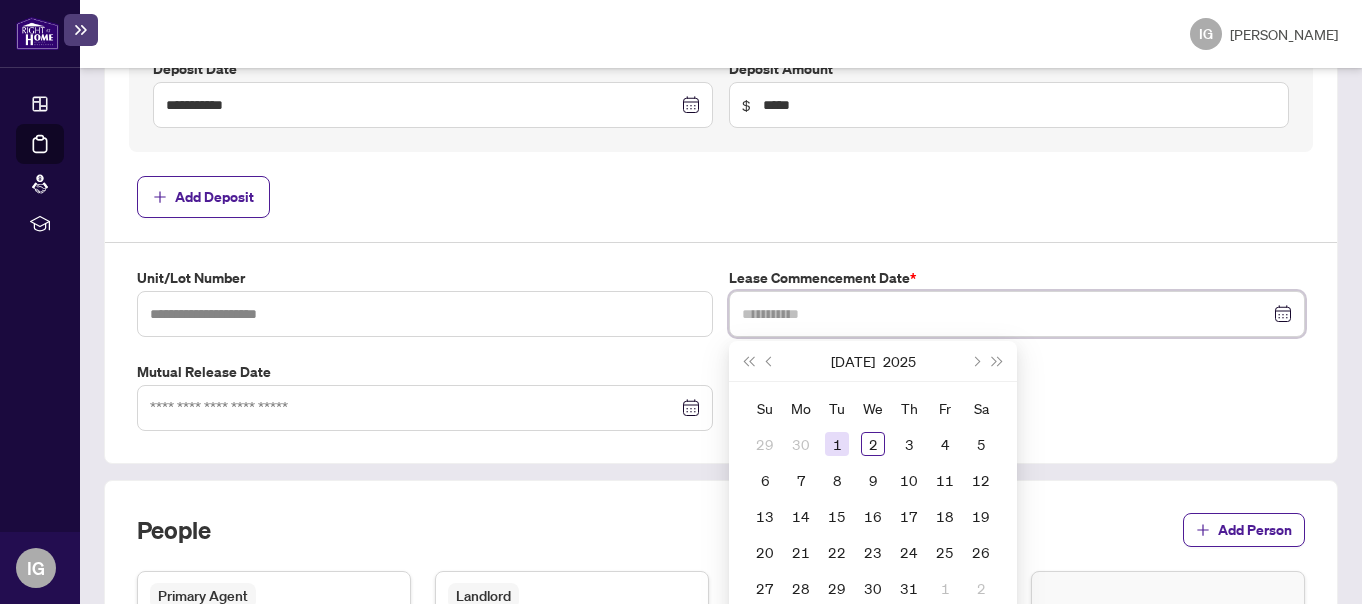 type on "**********" 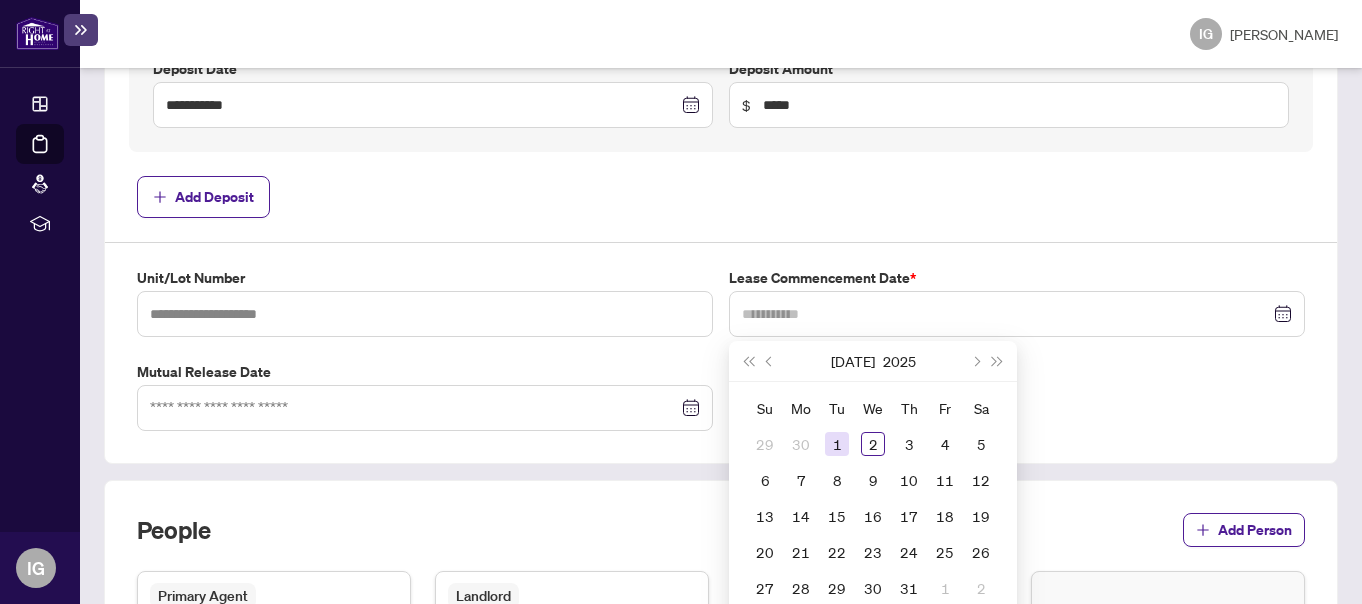 click on "1" at bounding box center [837, 444] 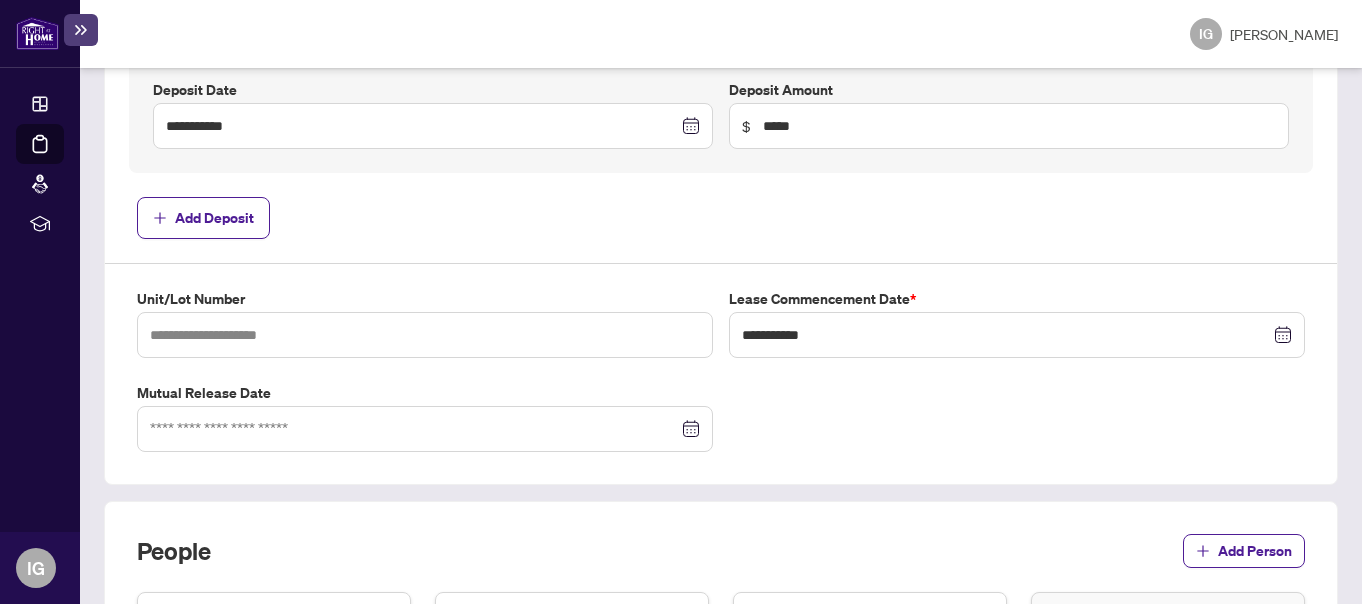 scroll, scrollTop: 900, scrollLeft: 0, axis: vertical 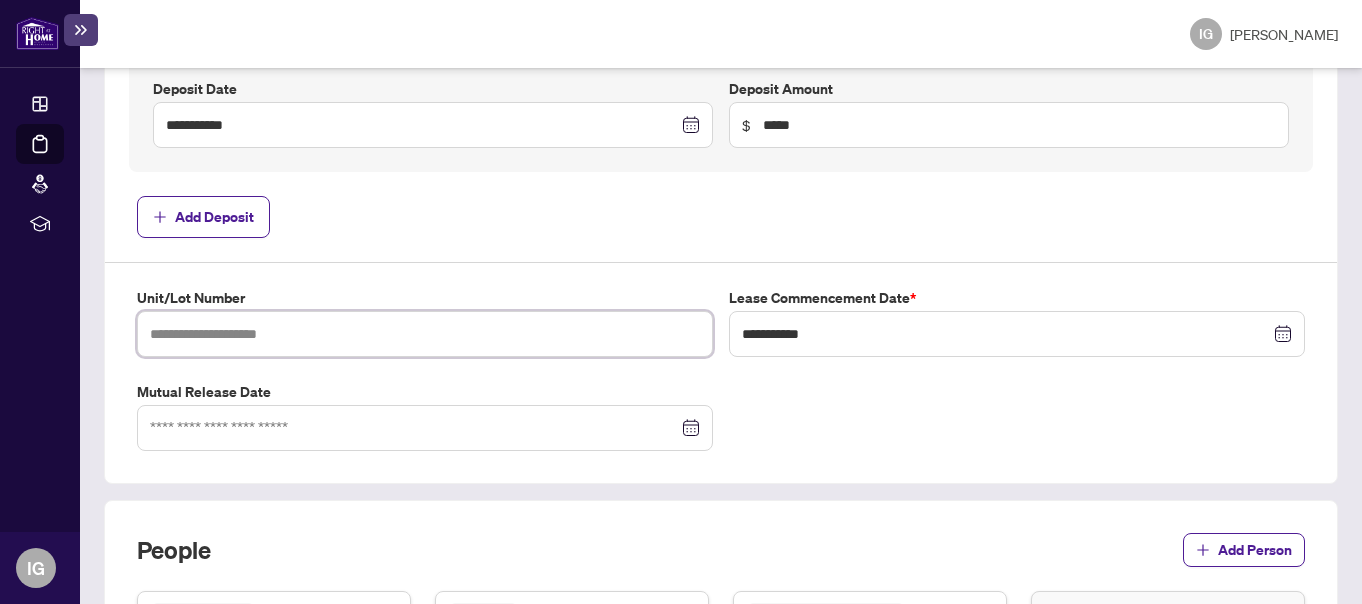 click at bounding box center [425, 334] 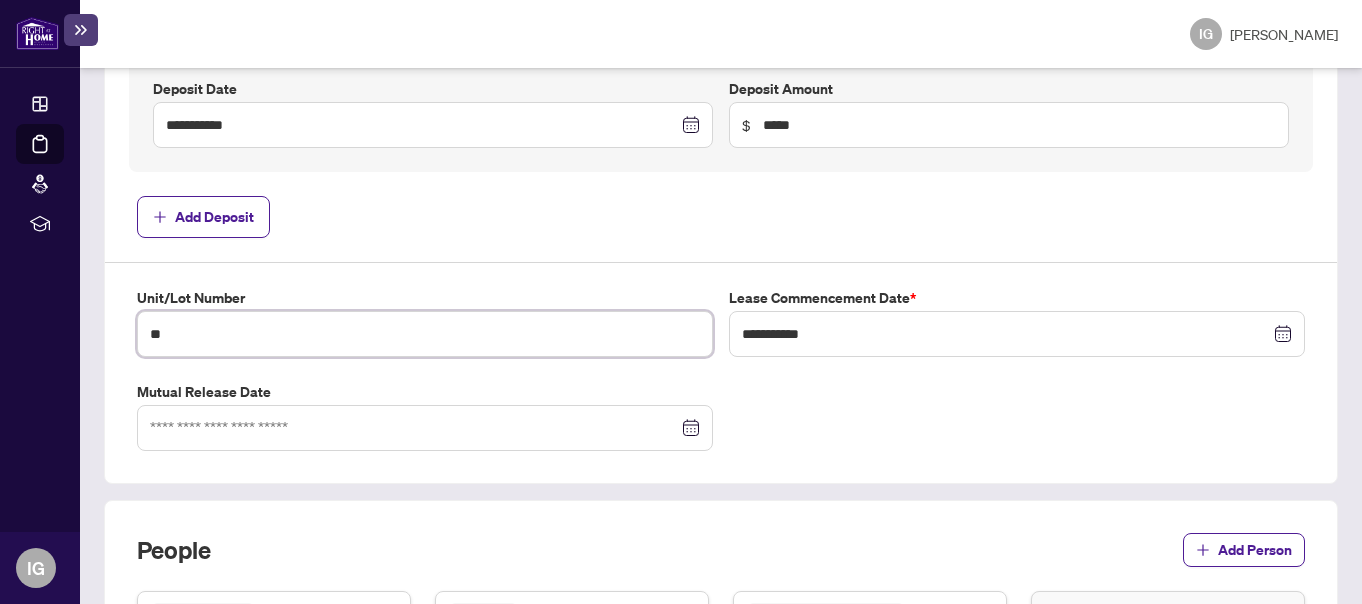 type on "*" 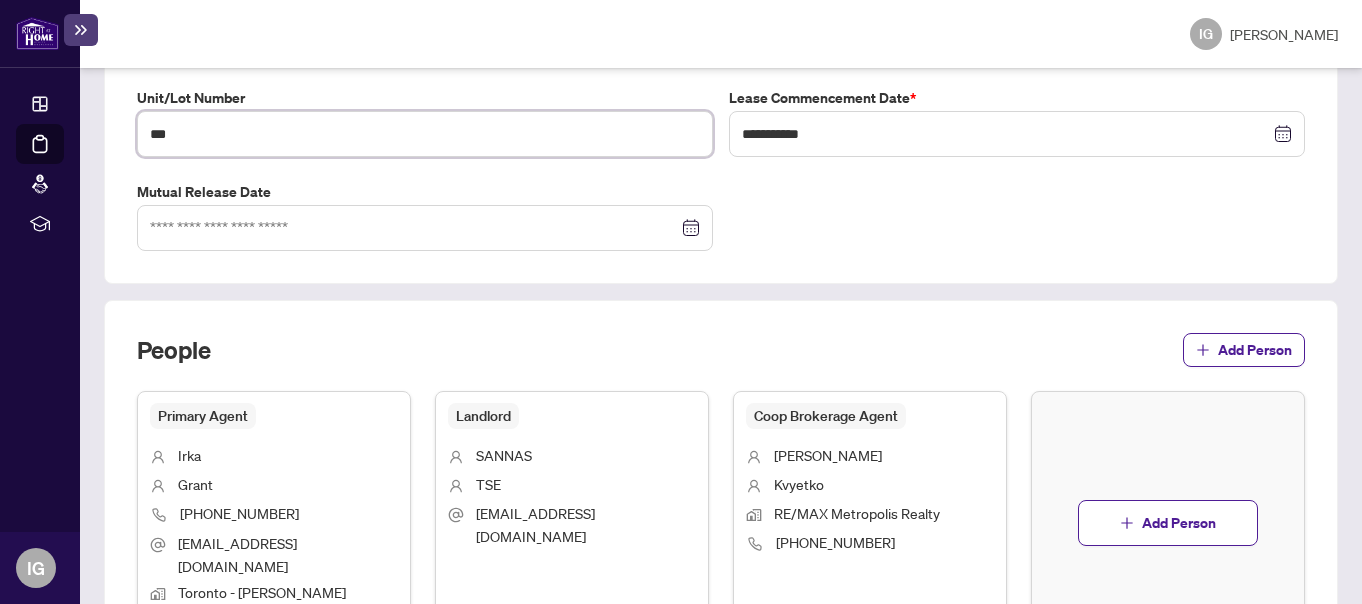 scroll, scrollTop: 1244, scrollLeft: 0, axis: vertical 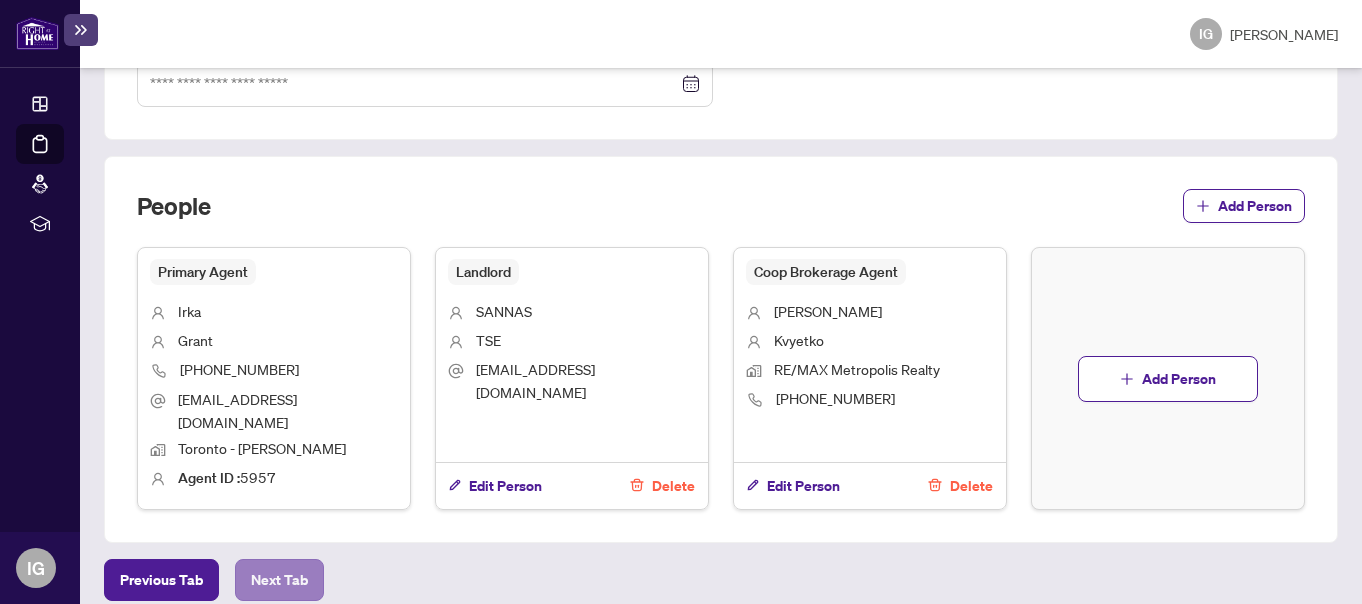 type on "***" 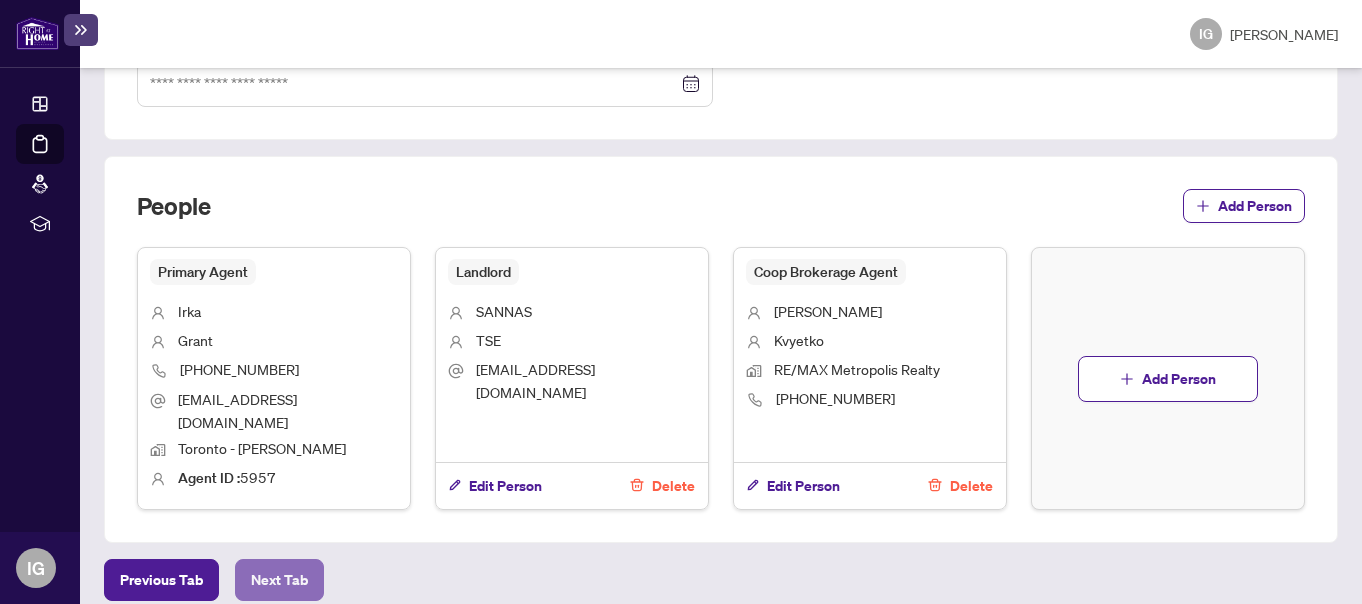 click on "Next Tab" at bounding box center (279, 580) 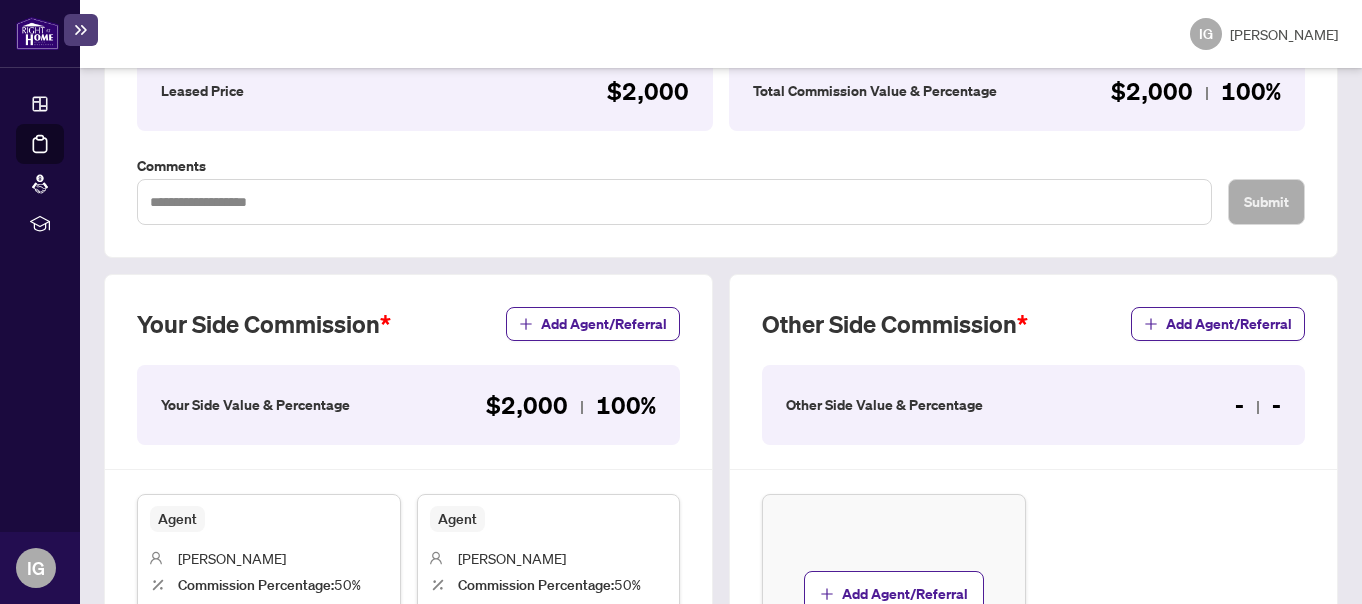 scroll, scrollTop: 600, scrollLeft: 0, axis: vertical 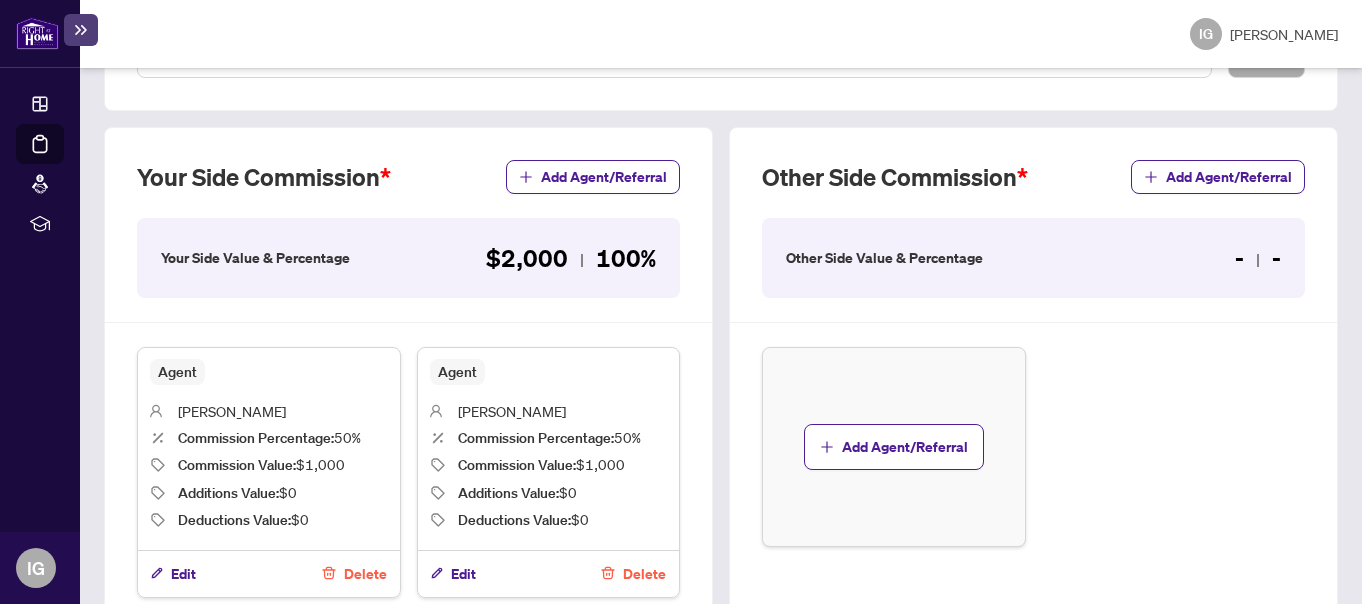 click on "YURI  Kvyetko Commission Percentage  :  50% Commission Value  :  $1,000 Additions Value  :  $0 Deductions Value  :  $0" at bounding box center [549, 466] 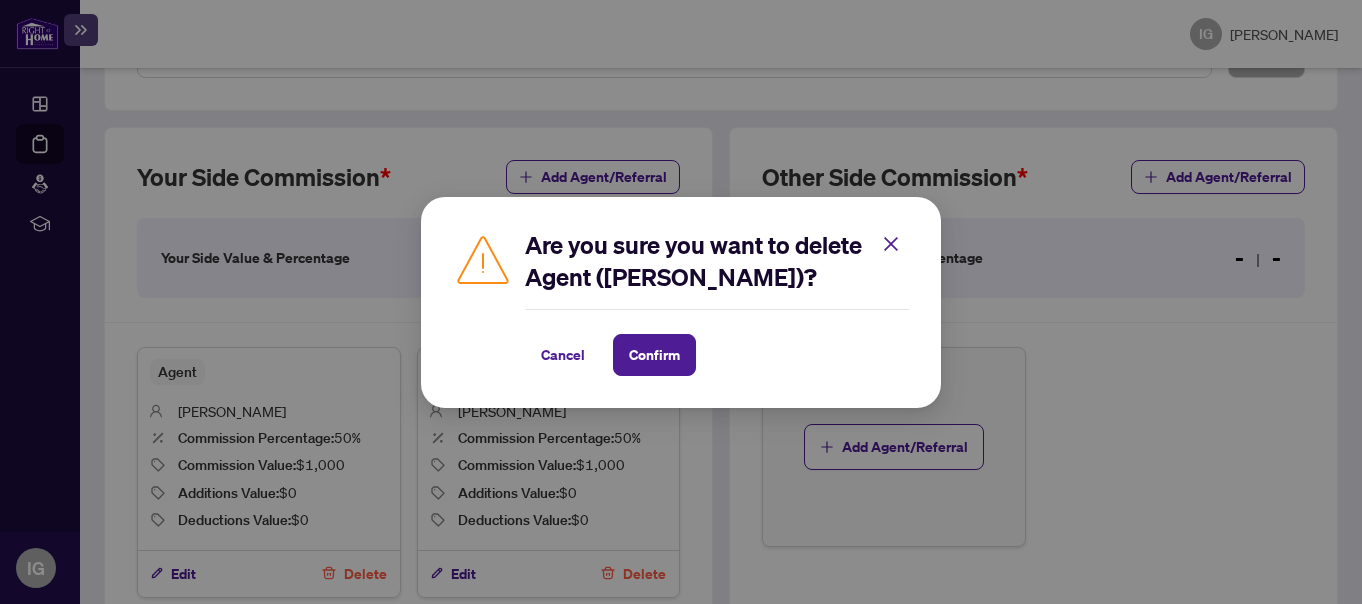 click on "Are you sure you want to delete Agent (YURI  Kvyetko)? Cancel Confirm Cancel OK" at bounding box center [681, 302] 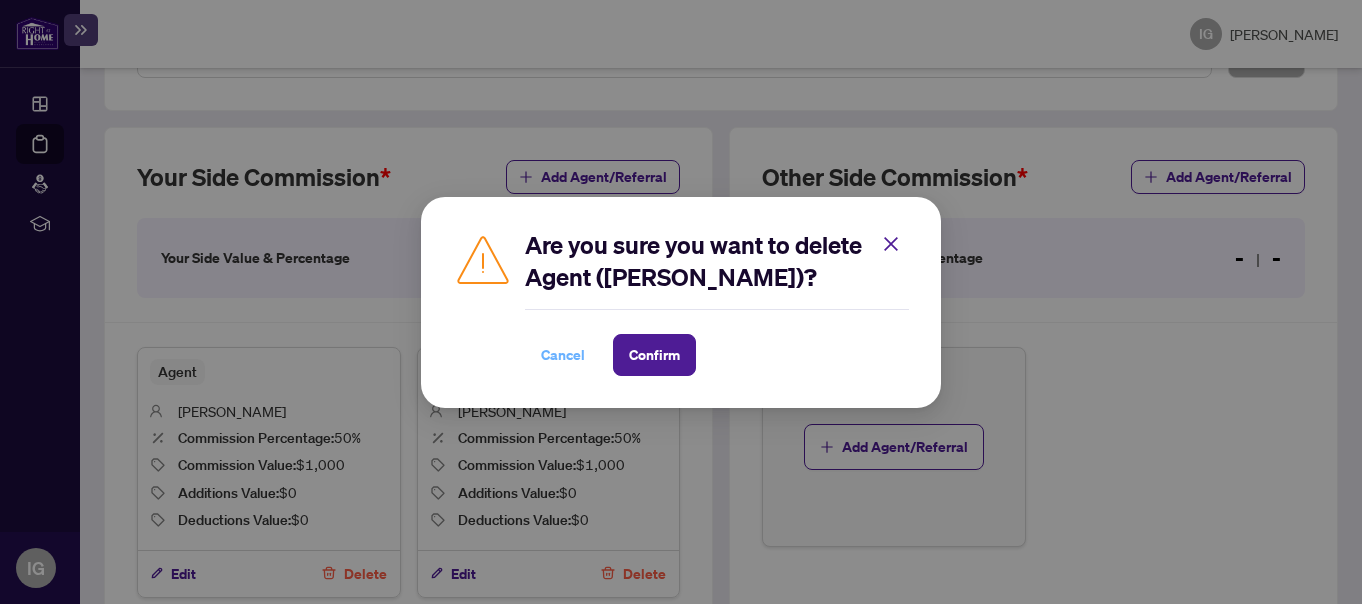 click on "Cancel" at bounding box center [563, 355] 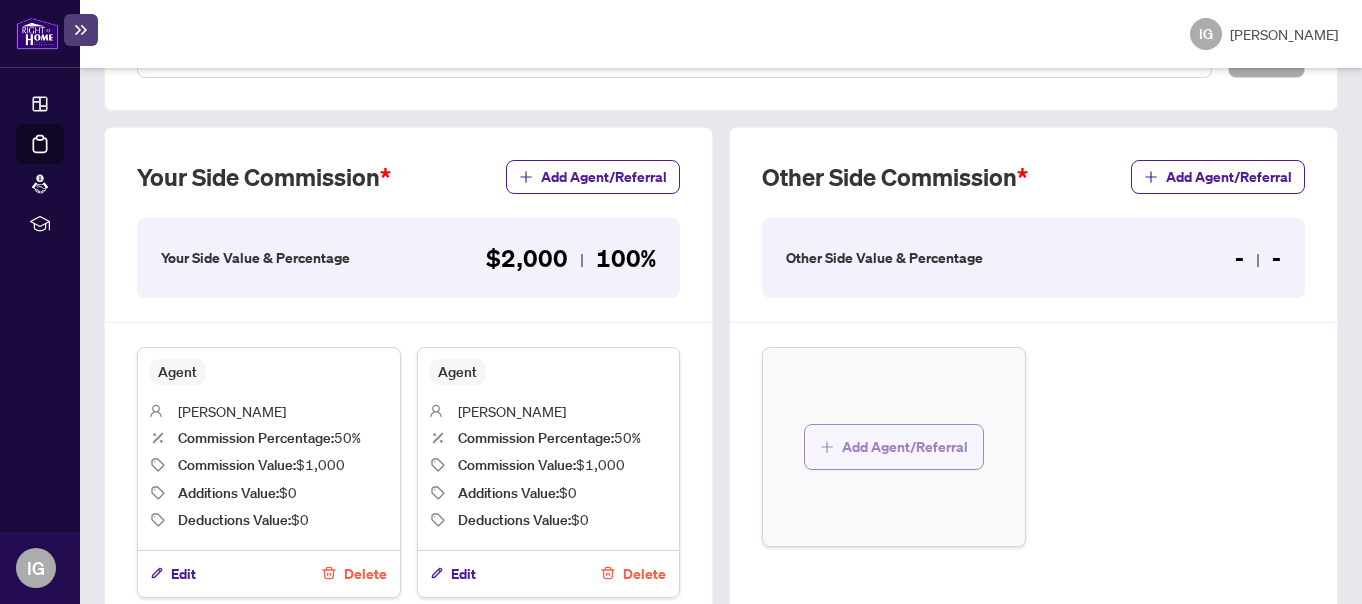 click on "Add Agent/Referral" at bounding box center (905, 447) 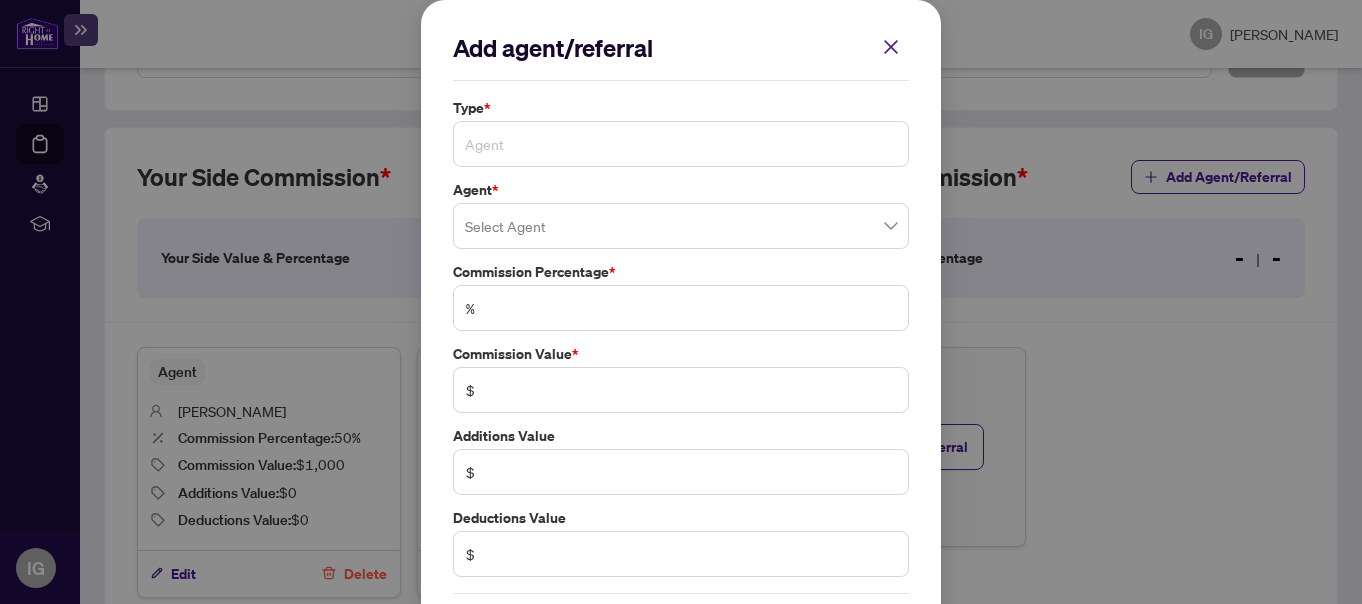 click on "Agent" at bounding box center (681, 144) 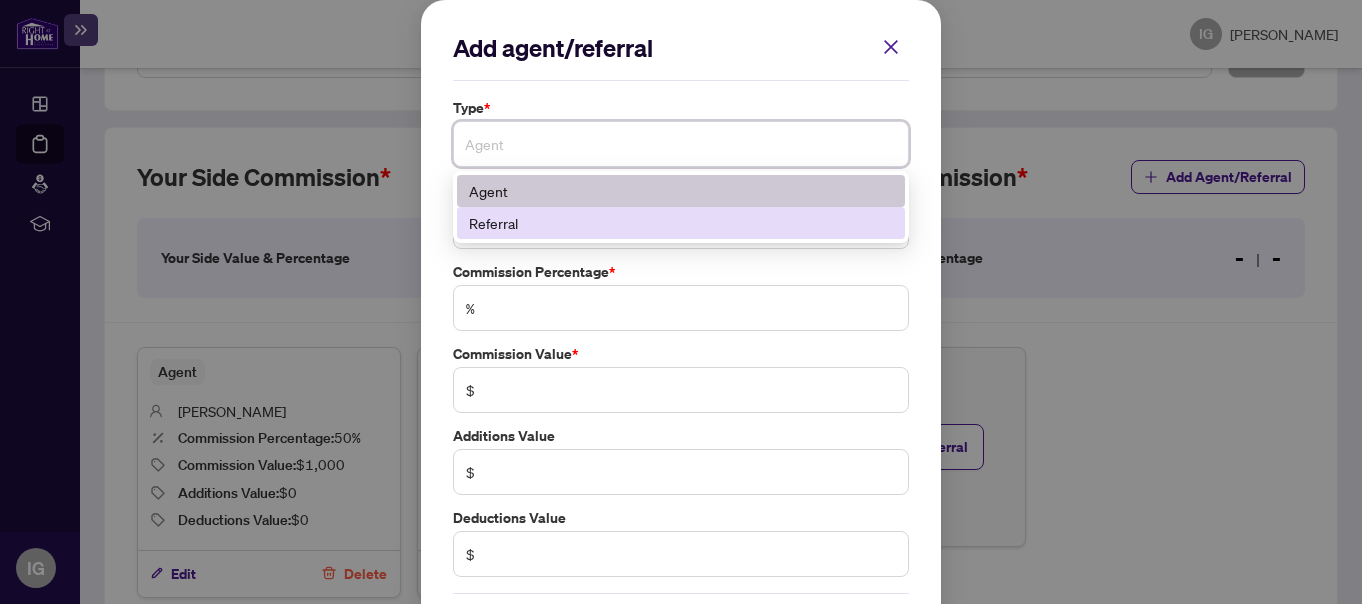 click on "Referral" at bounding box center [681, 223] 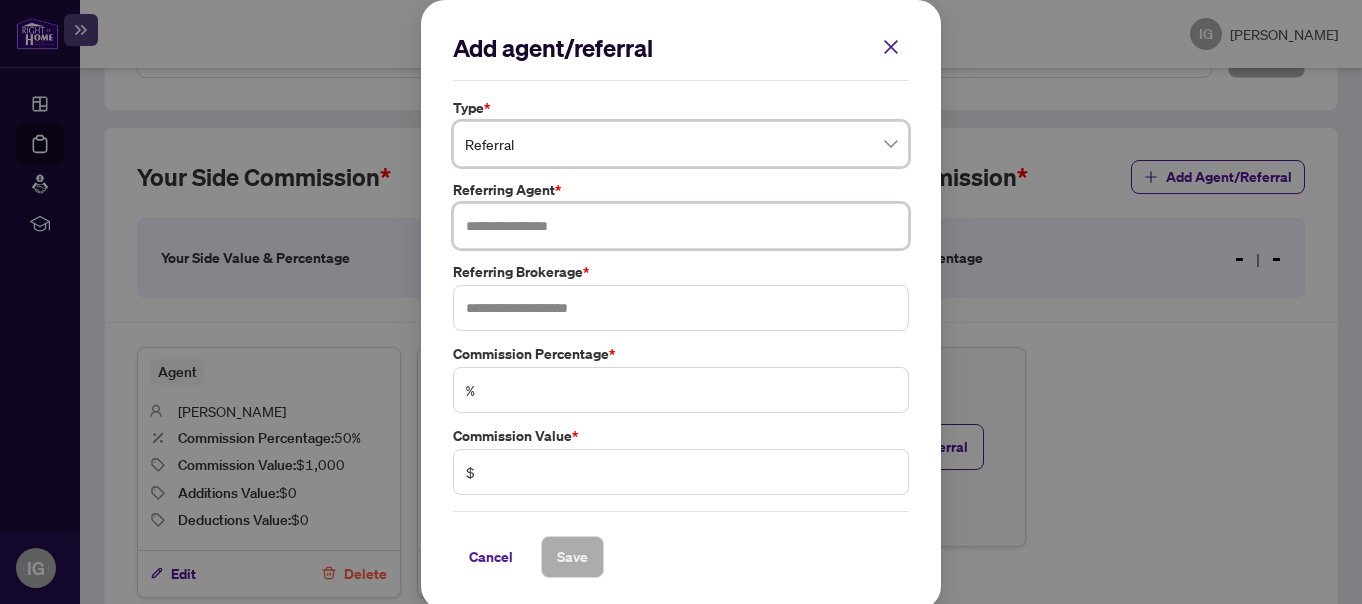 click at bounding box center [681, 226] 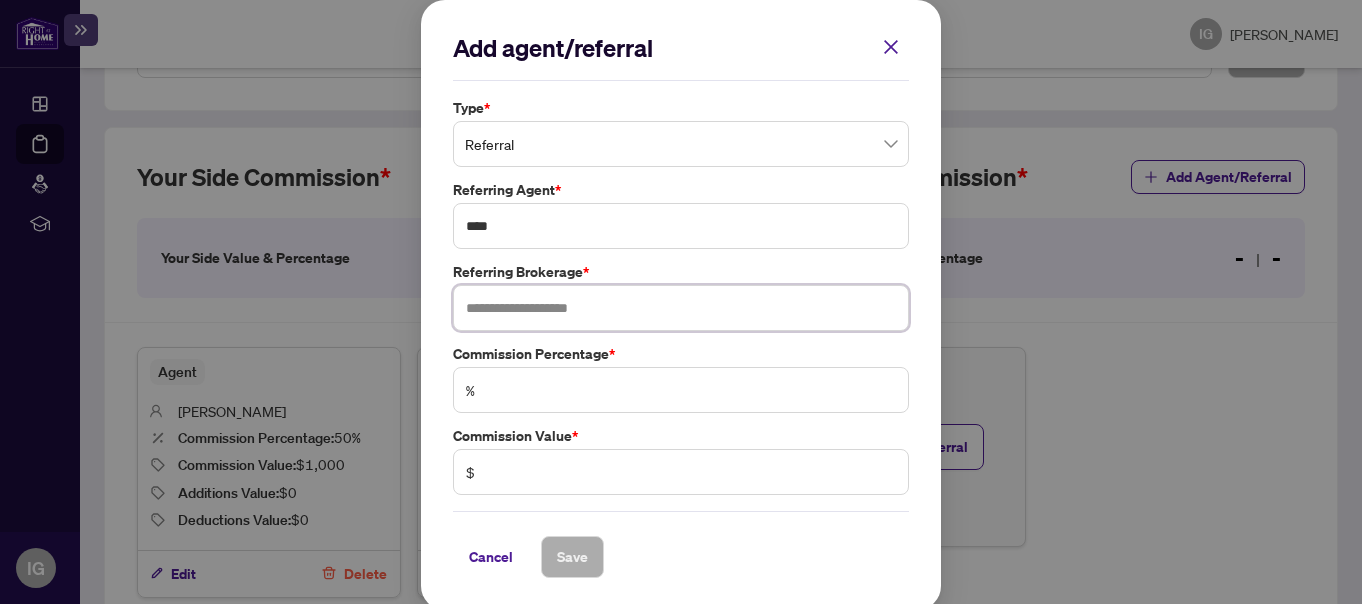 click at bounding box center (681, 308) 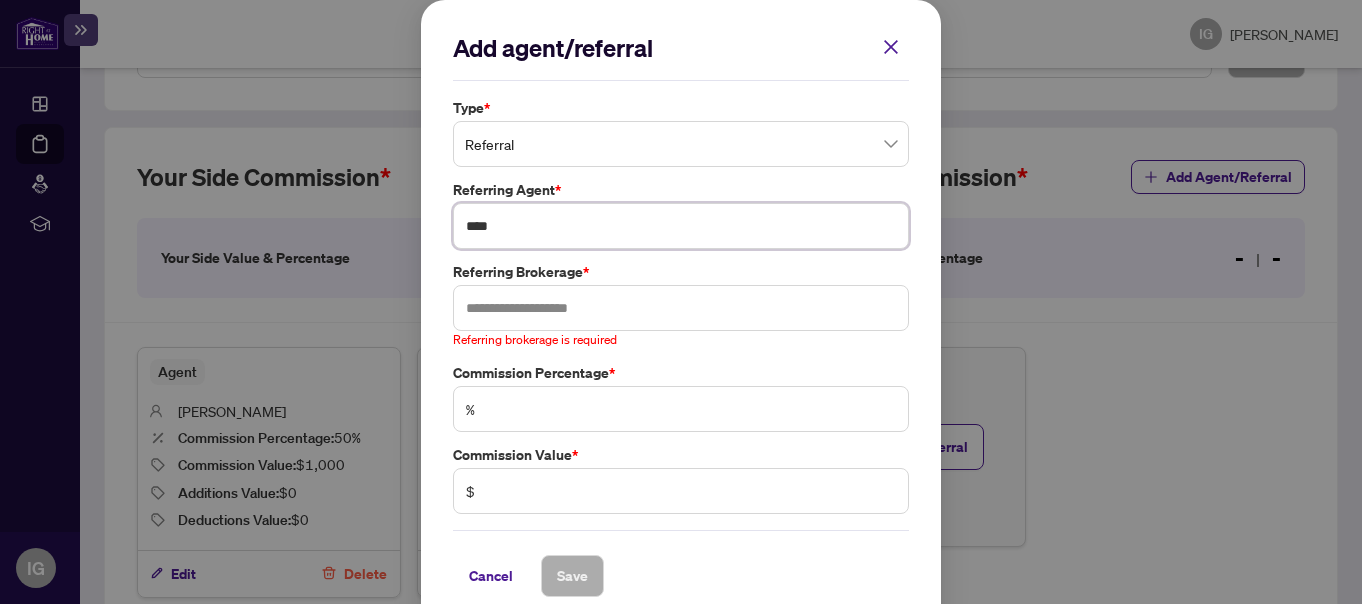 click on "****" at bounding box center [681, 226] 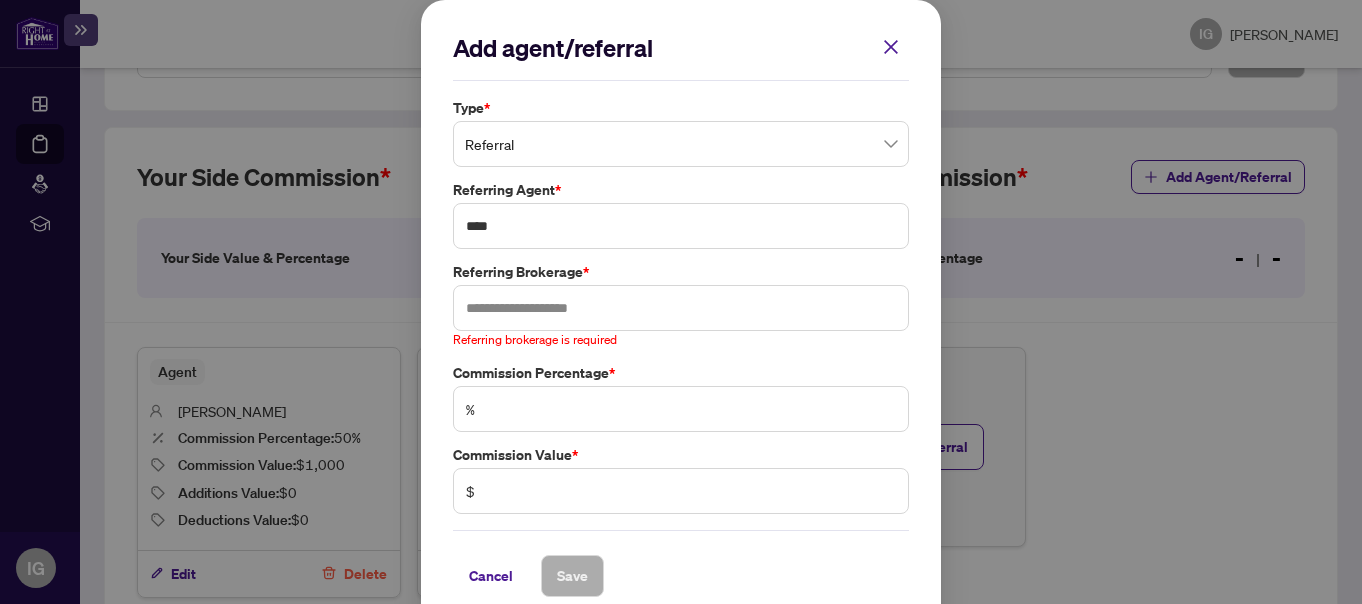 drag, startPoint x: 1110, startPoint y: 233, endPoint x: 1122, endPoint y: 352, distance: 119.60351 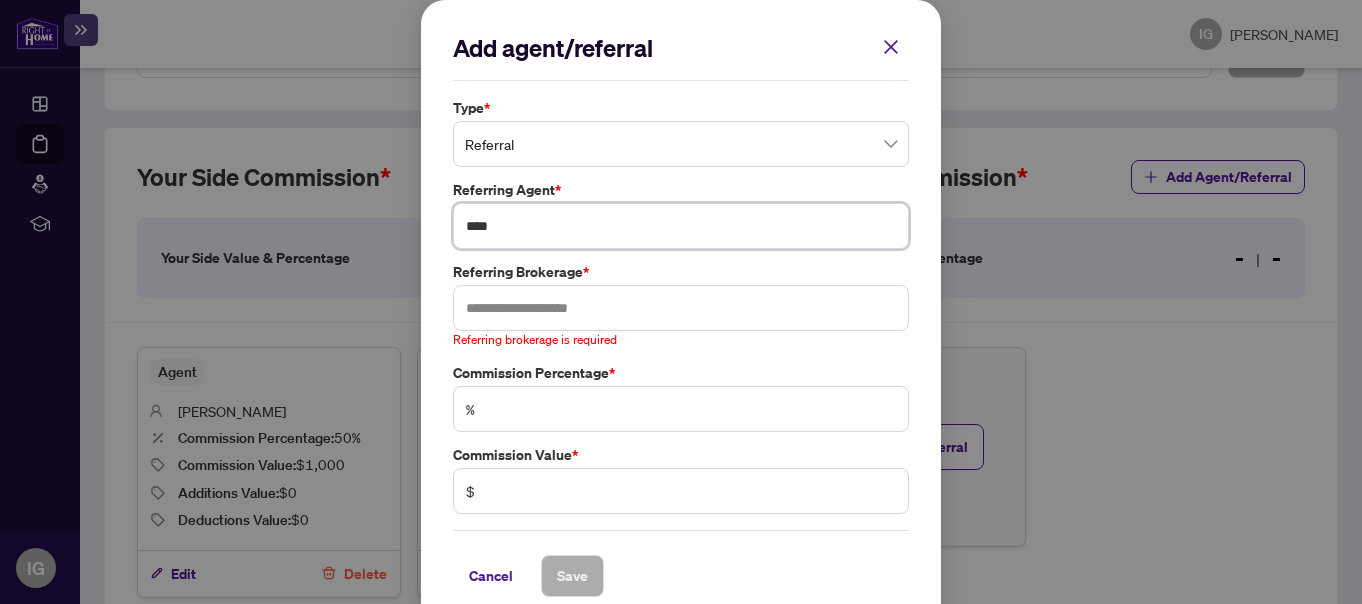 click on "****" at bounding box center [681, 226] 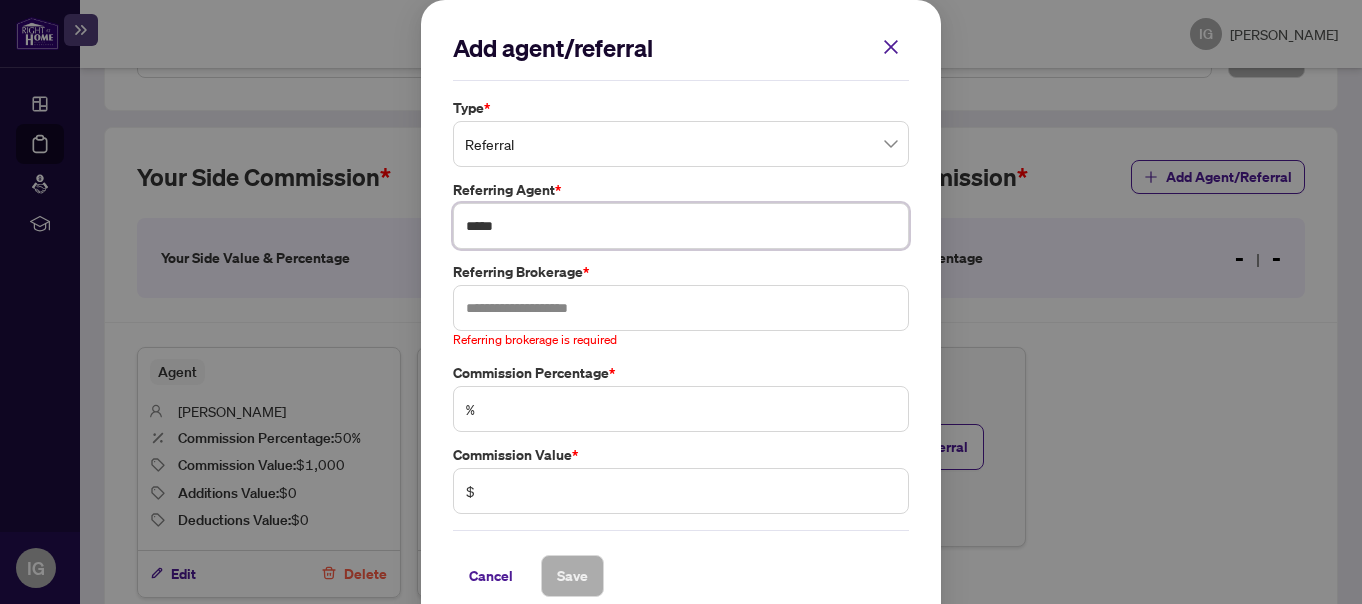 paste on "********" 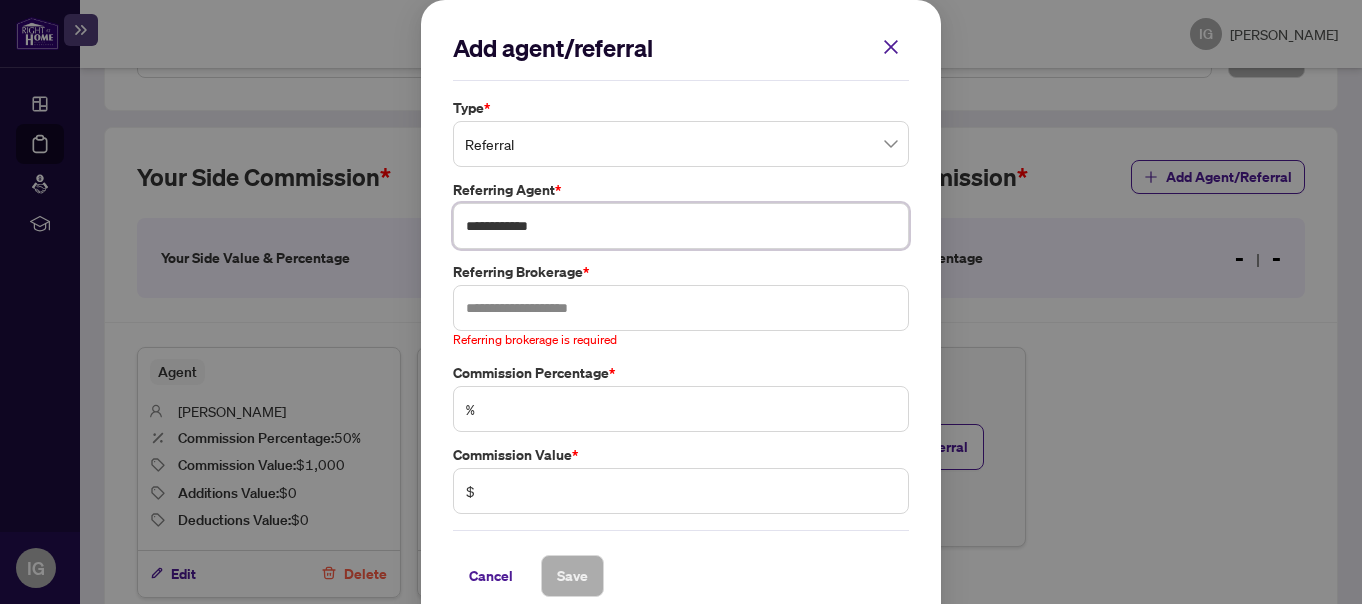type on "**********" 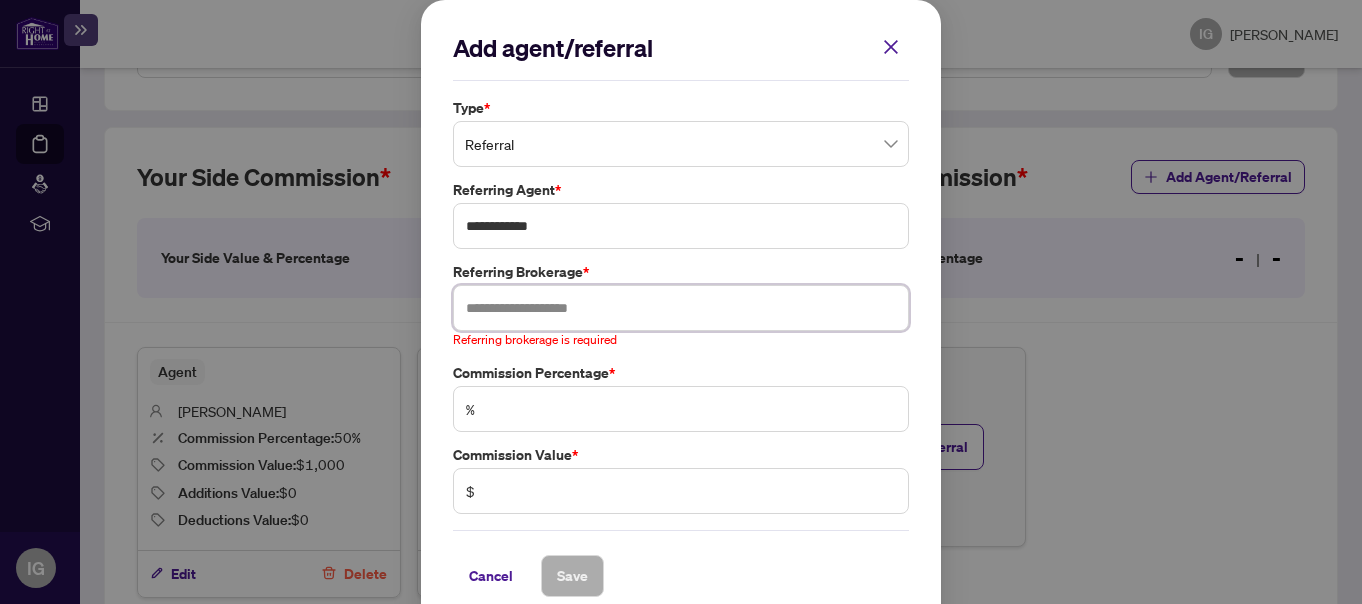 paste on "**********" 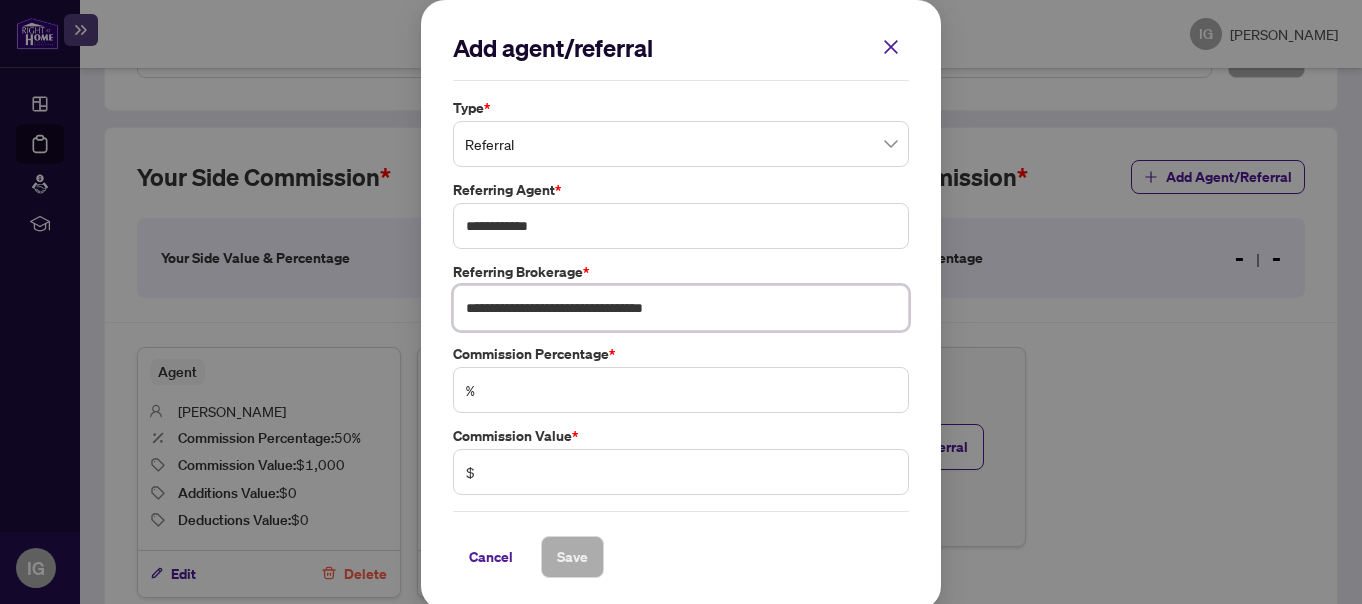type on "**********" 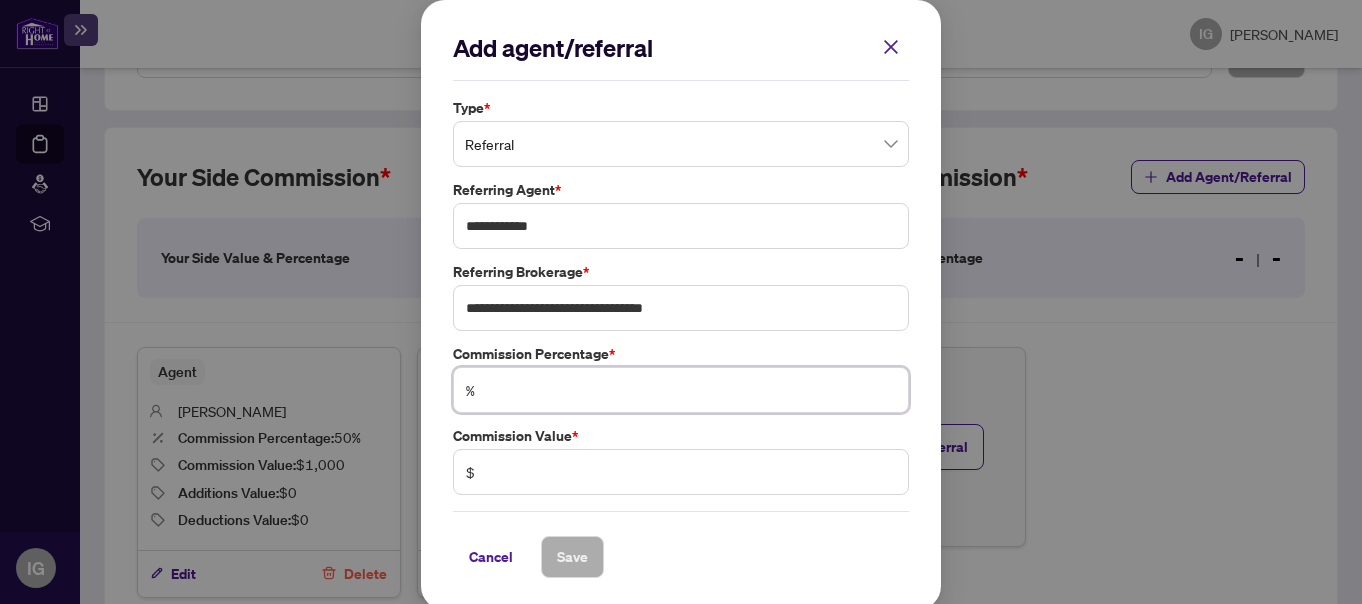 click at bounding box center (691, 390) 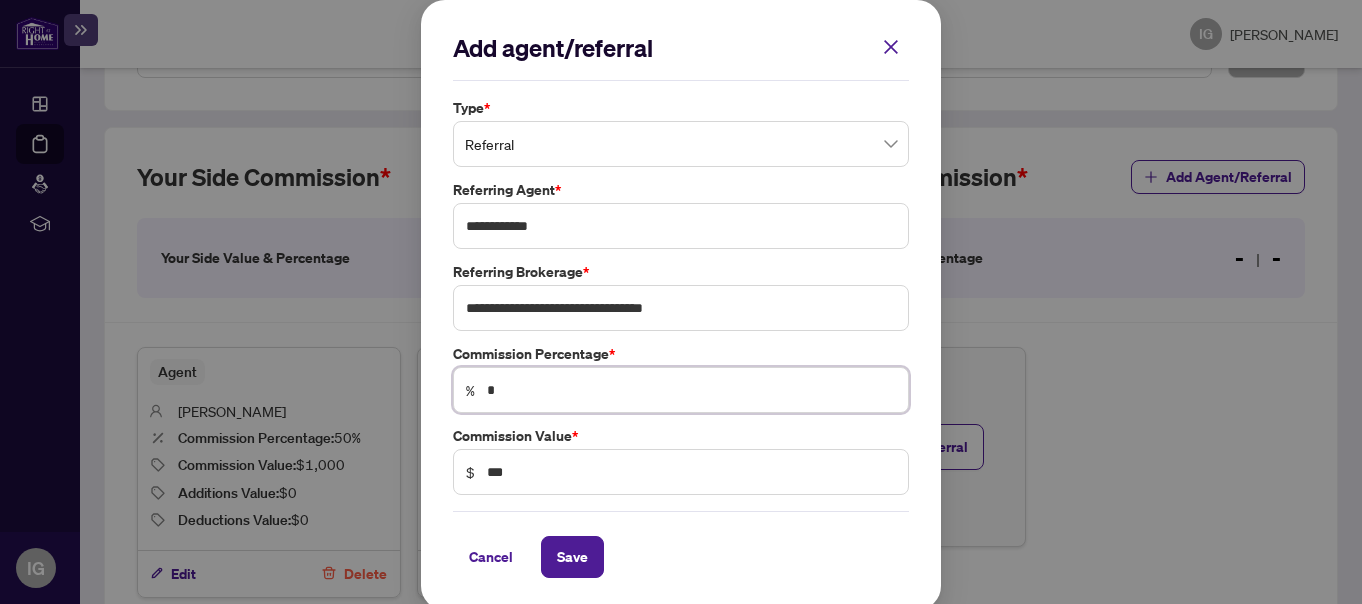 type on "**" 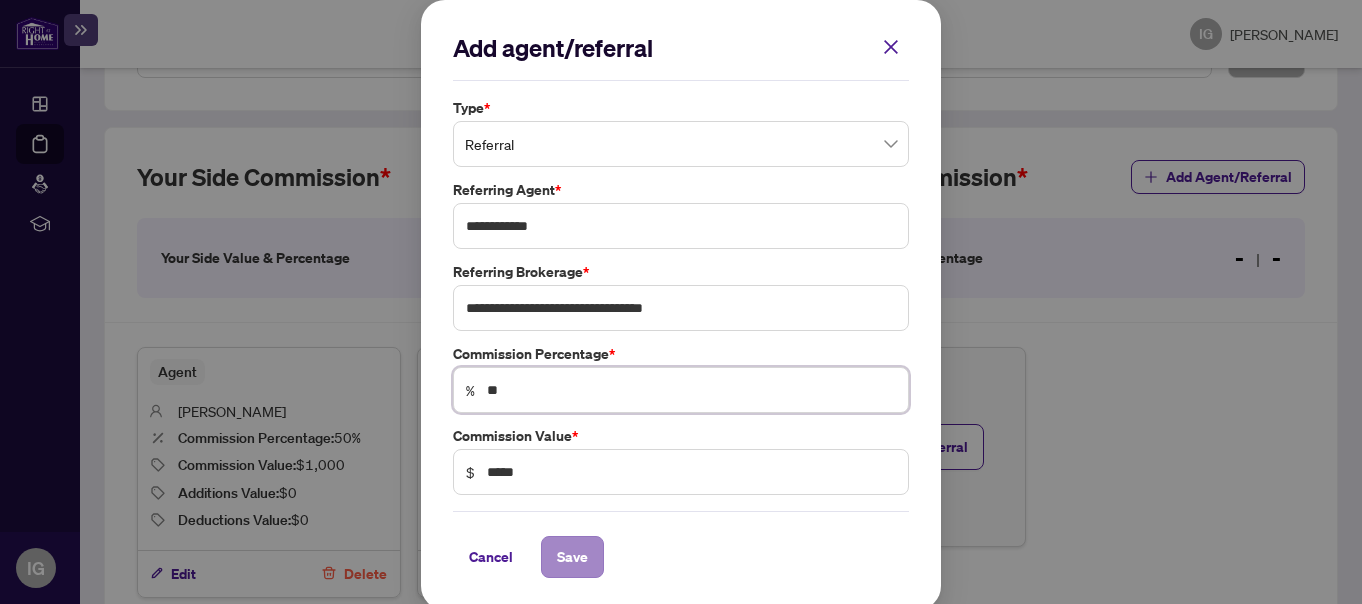 type on "**" 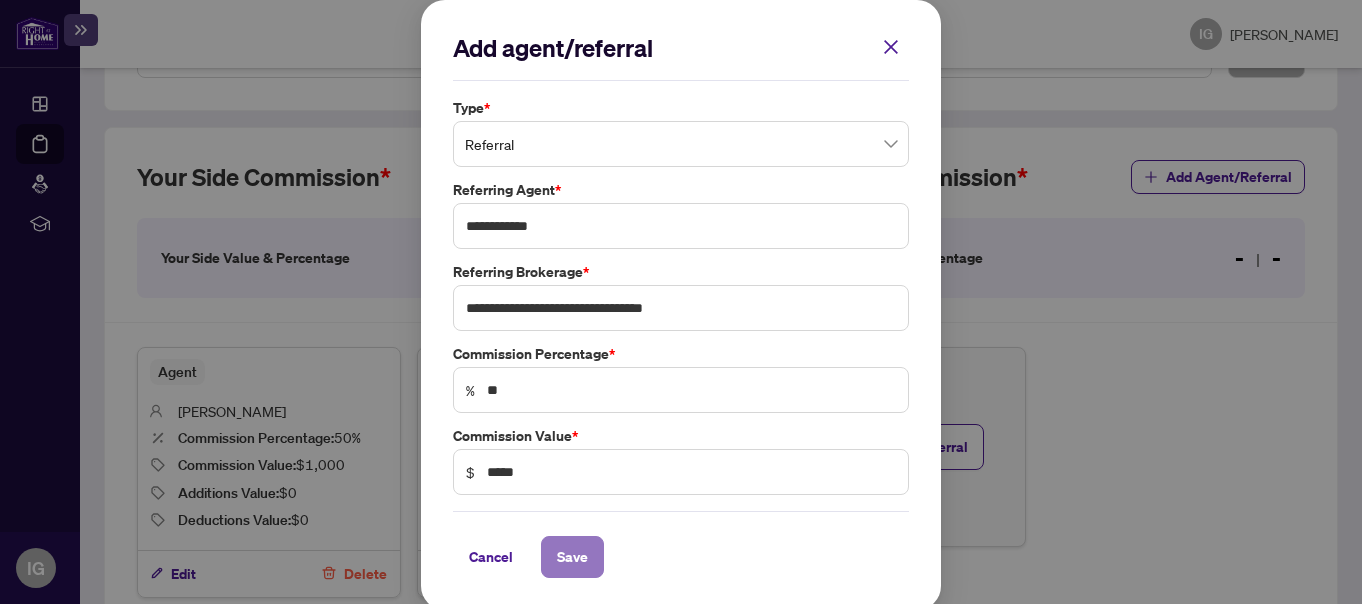click on "Save" at bounding box center [572, 557] 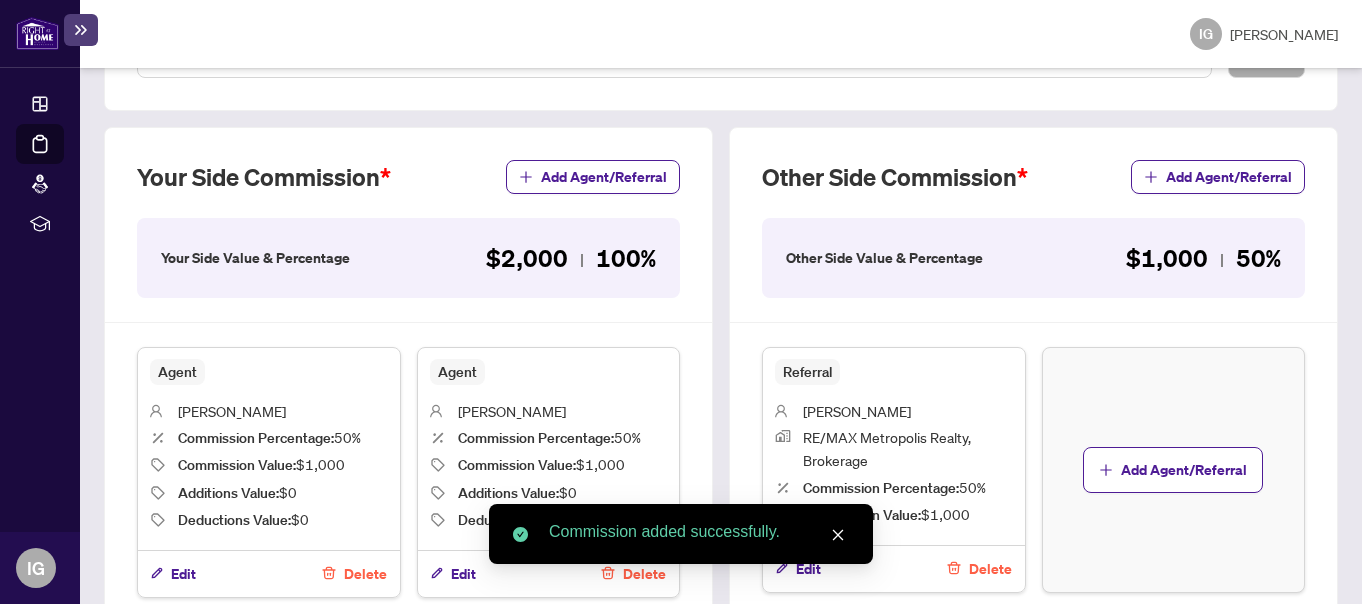 click on "Commission added successfully." at bounding box center (681, 534) 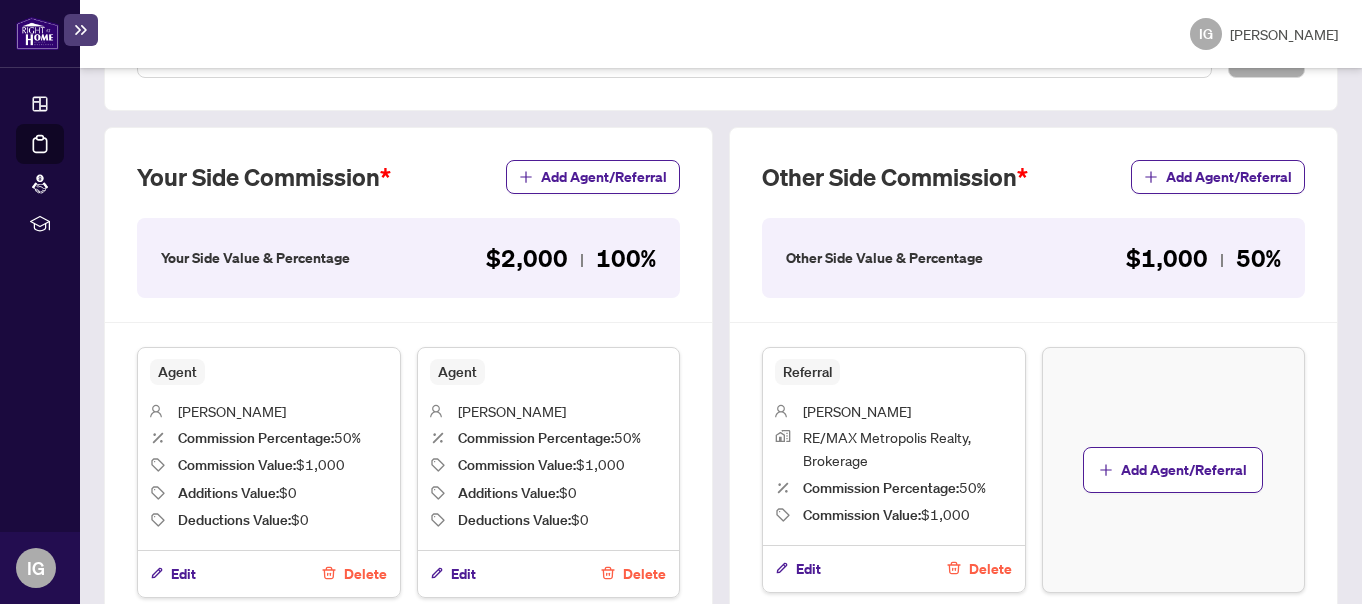 click on "Delete" at bounding box center [644, 574] 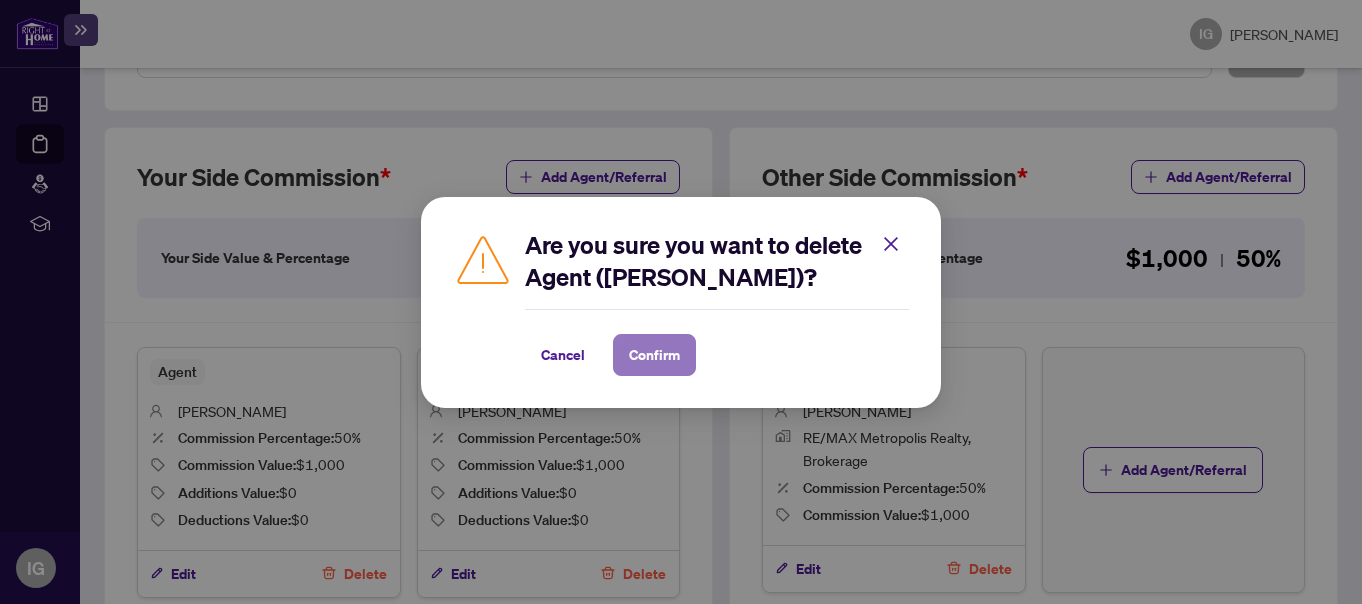 click on "Confirm" at bounding box center [654, 355] 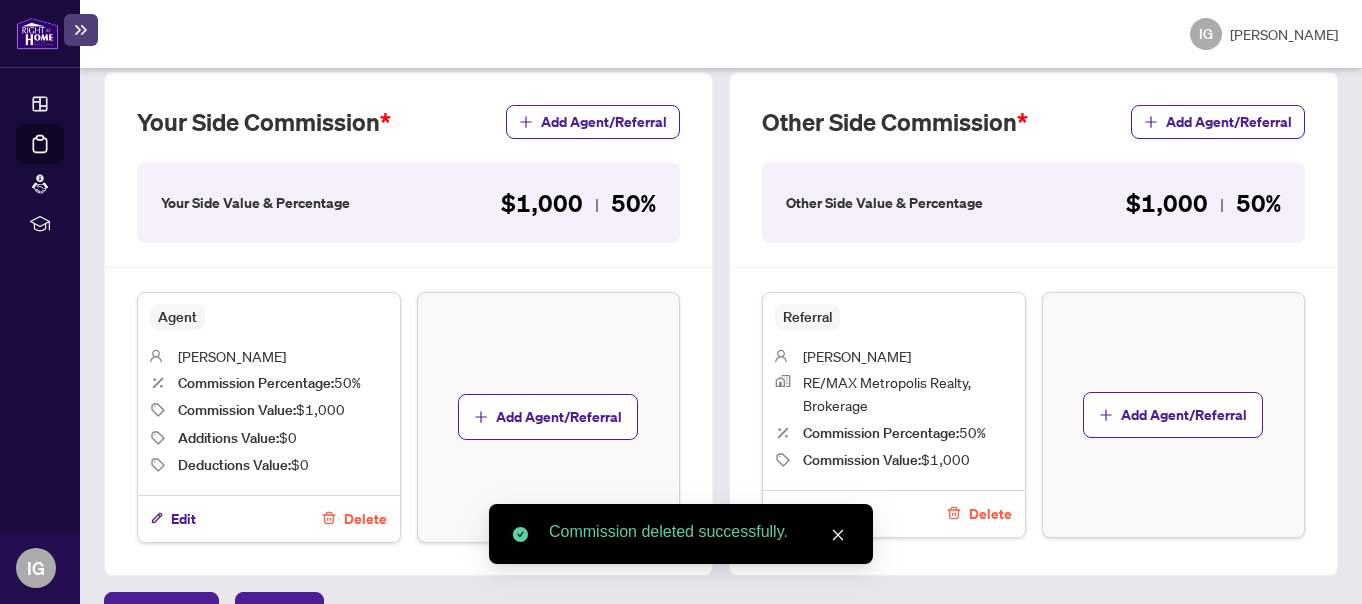 scroll, scrollTop: 704, scrollLeft: 0, axis: vertical 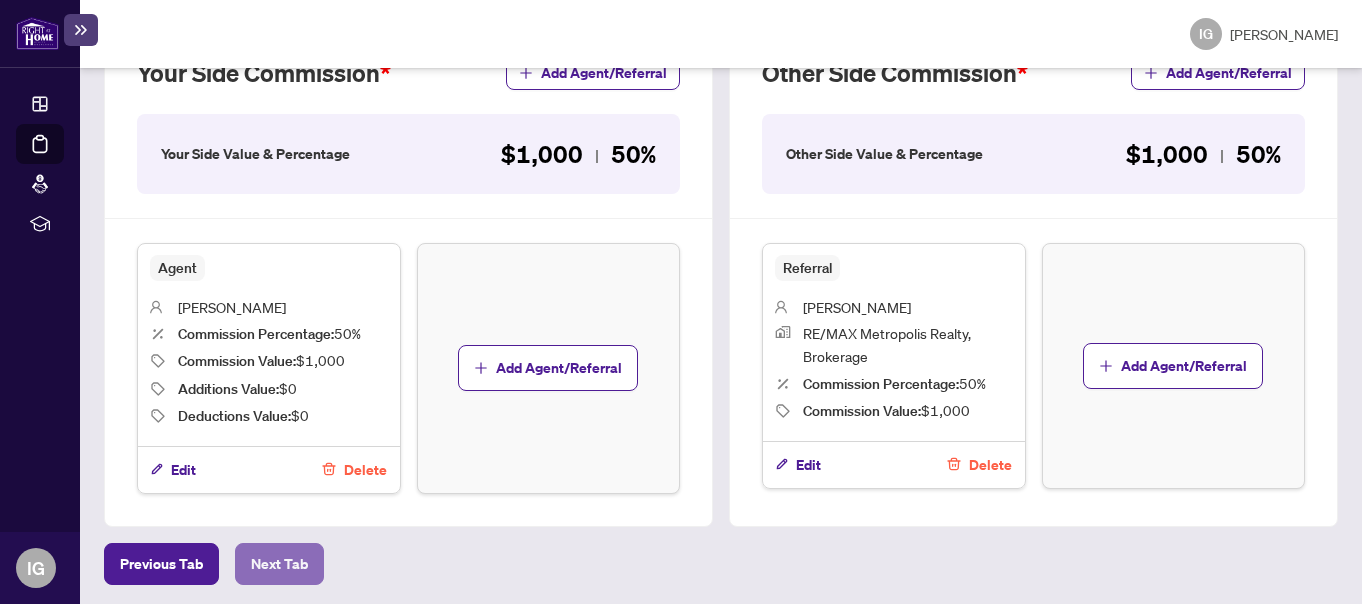 click on "Next Tab" at bounding box center [279, 564] 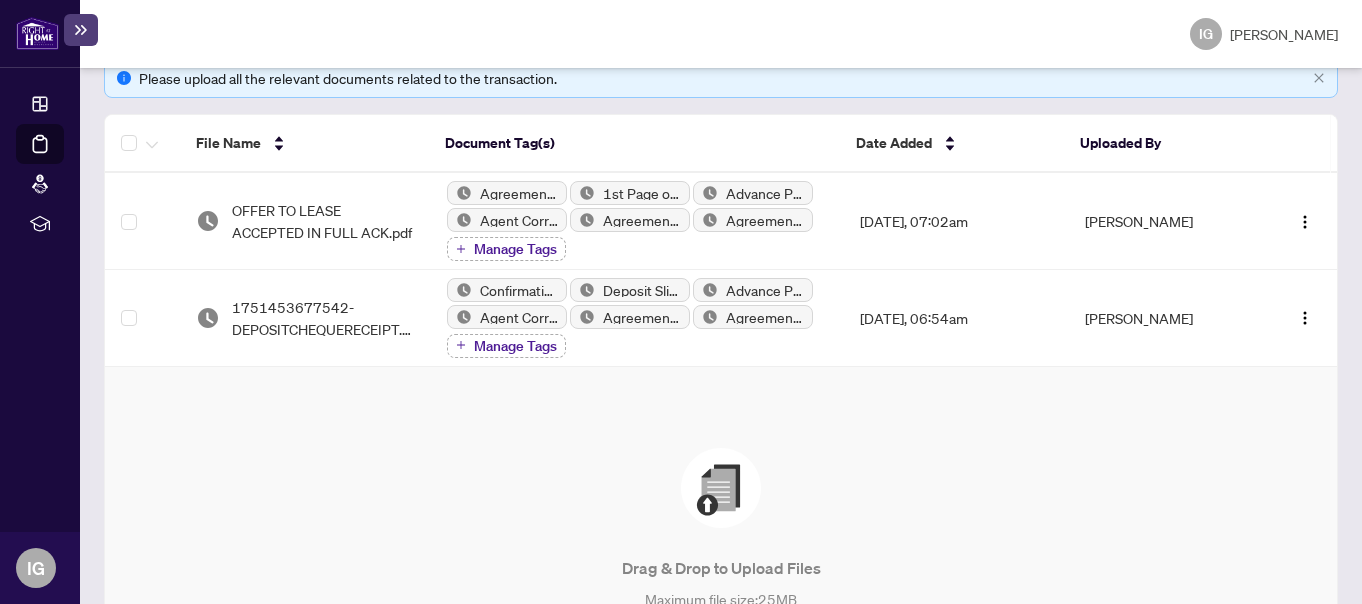 scroll, scrollTop: 0, scrollLeft: 0, axis: both 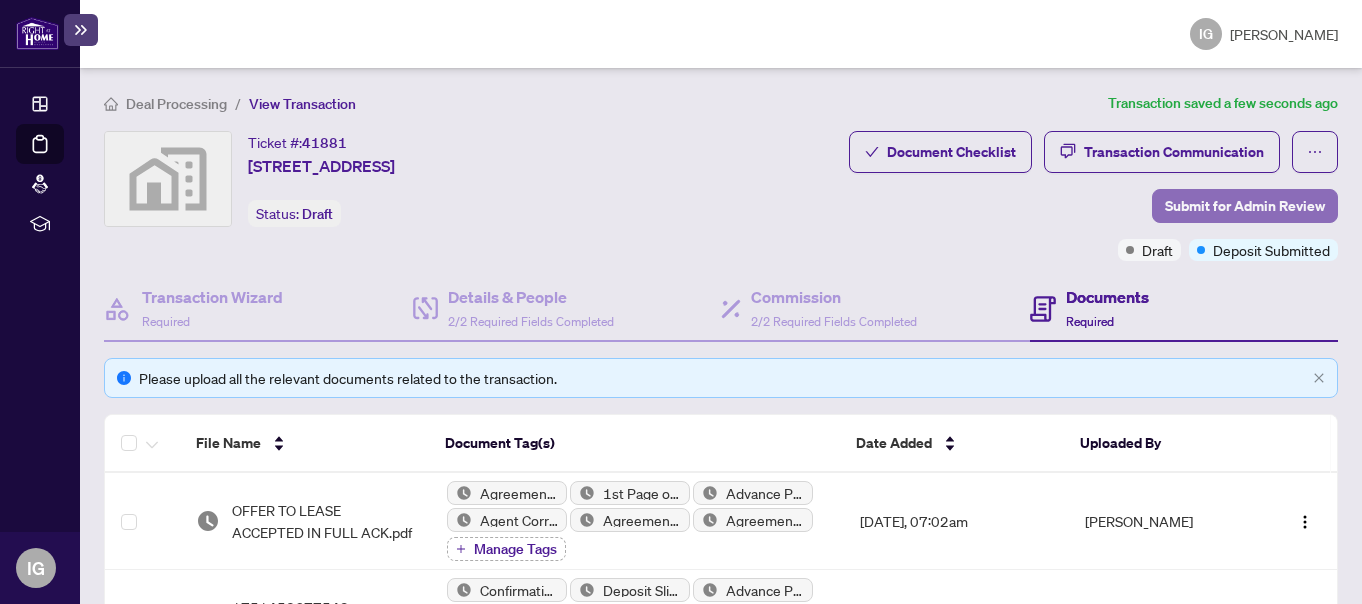 click on "Submit for Admin Review" at bounding box center [1245, 206] 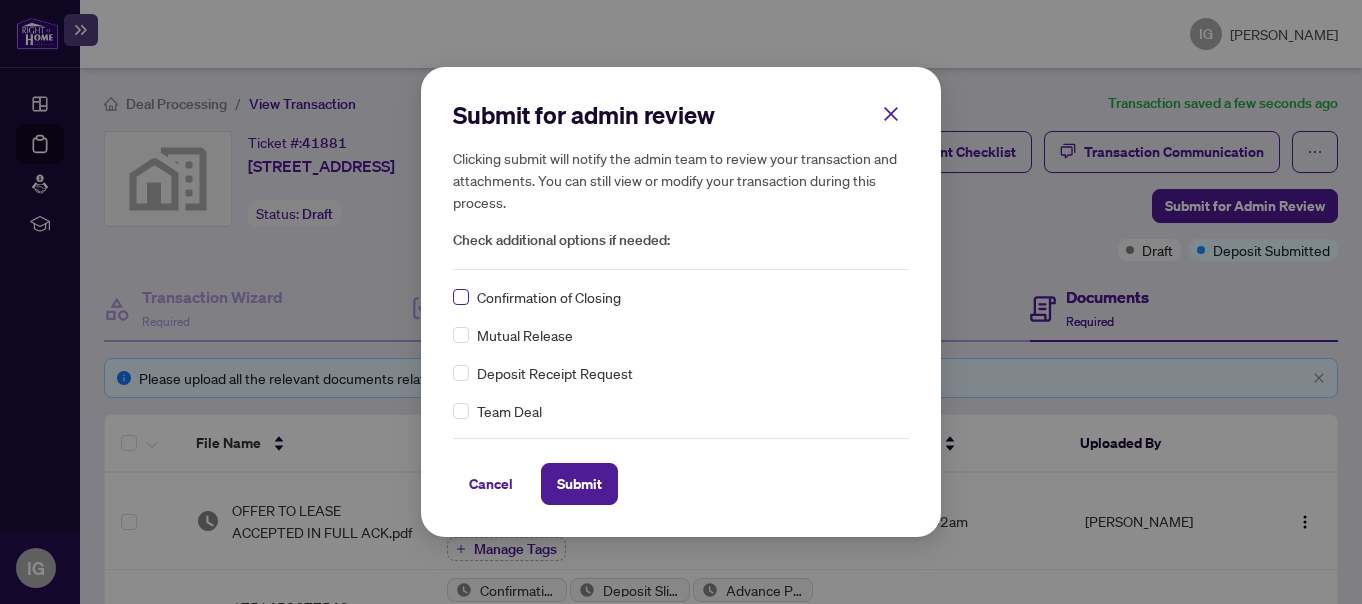 click at bounding box center [461, 297] 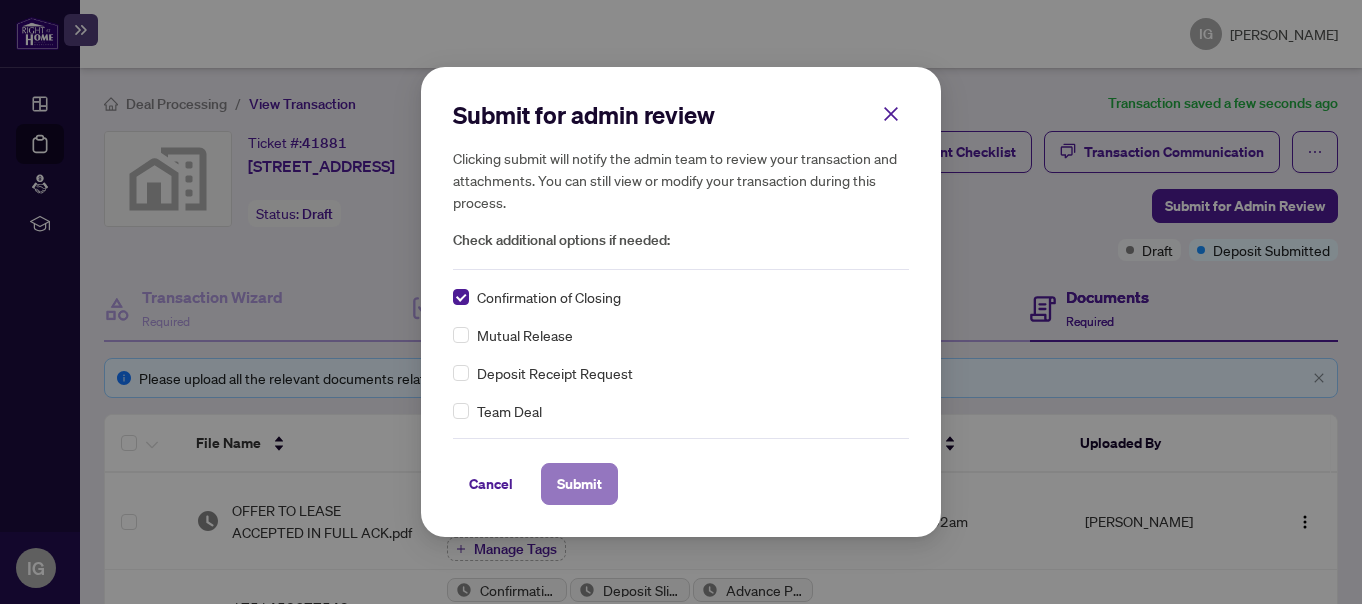 click on "Submit" at bounding box center [579, 484] 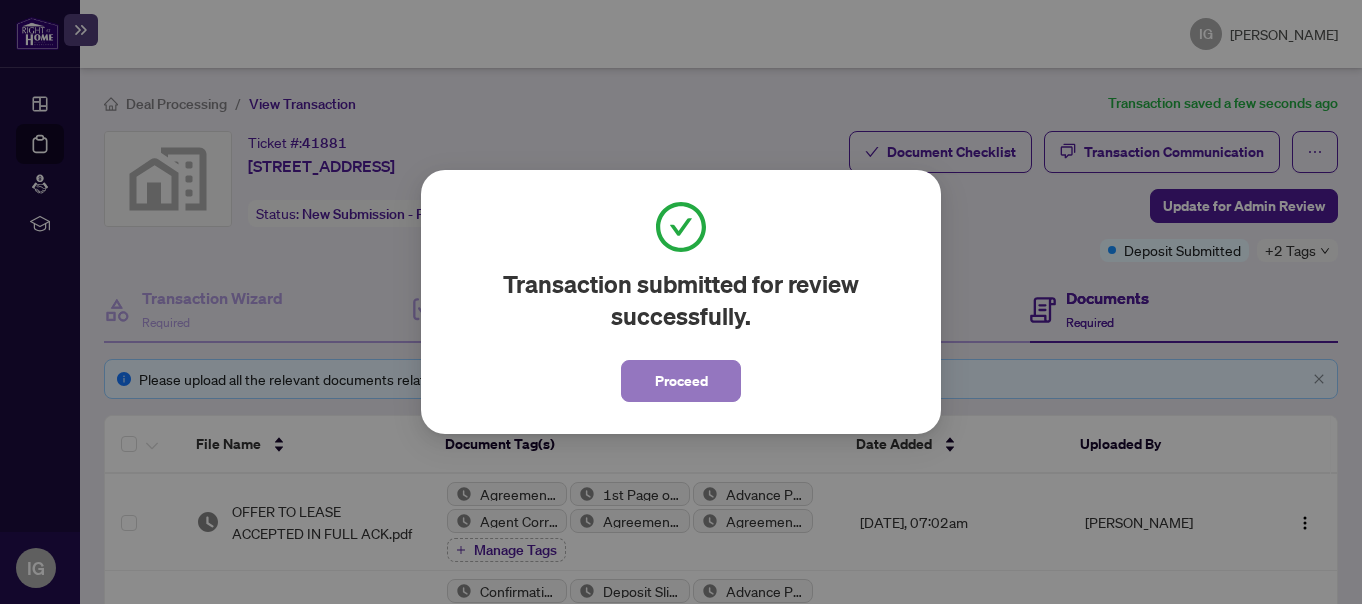click on "Proceed" at bounding box center (681, 381) 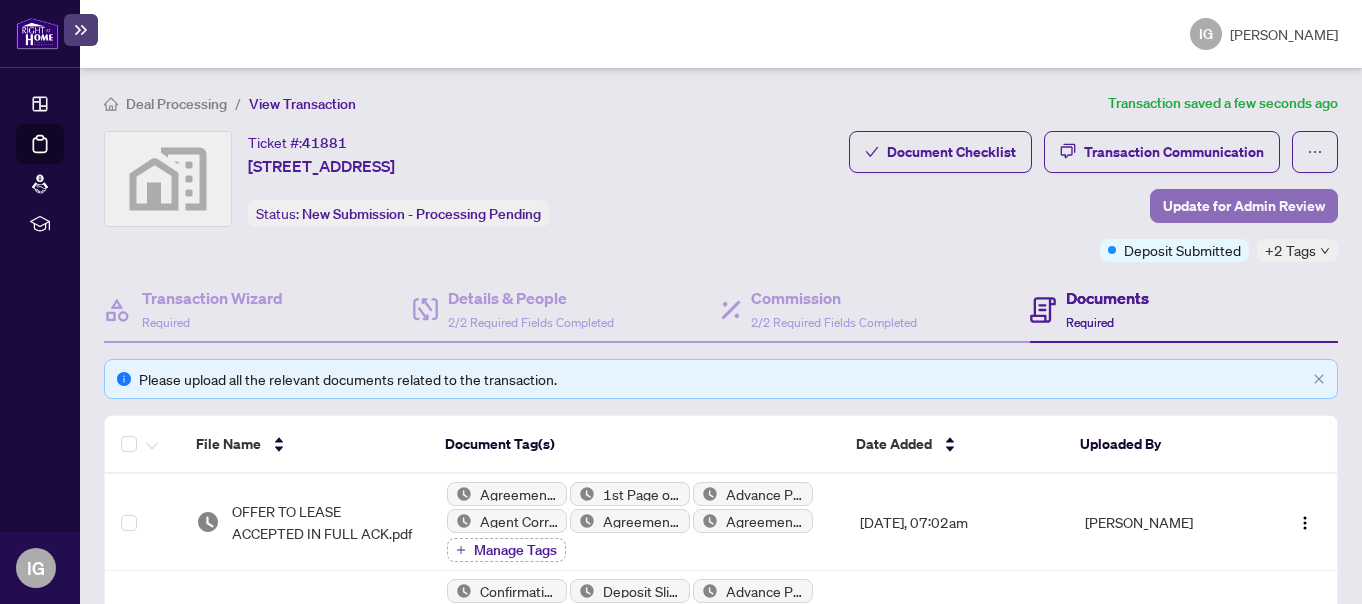 click on "Update for Admin Review" at bounding box center (1244, 206) 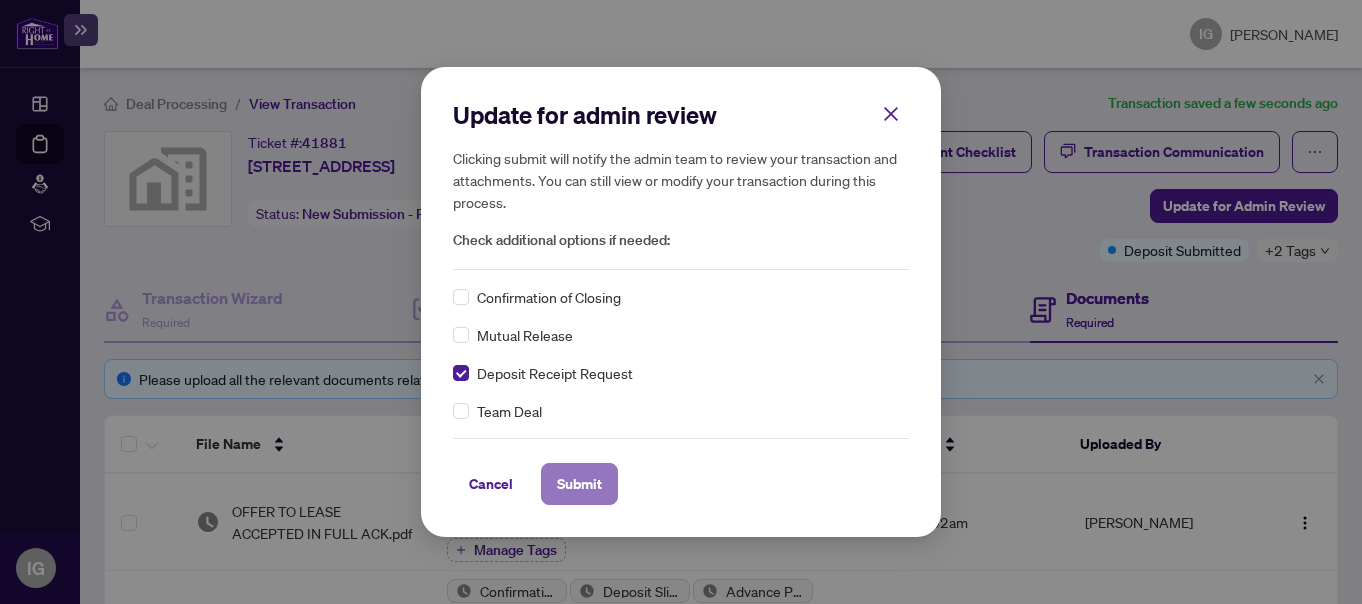 click on "Submit" at bounding box center [579, 484] 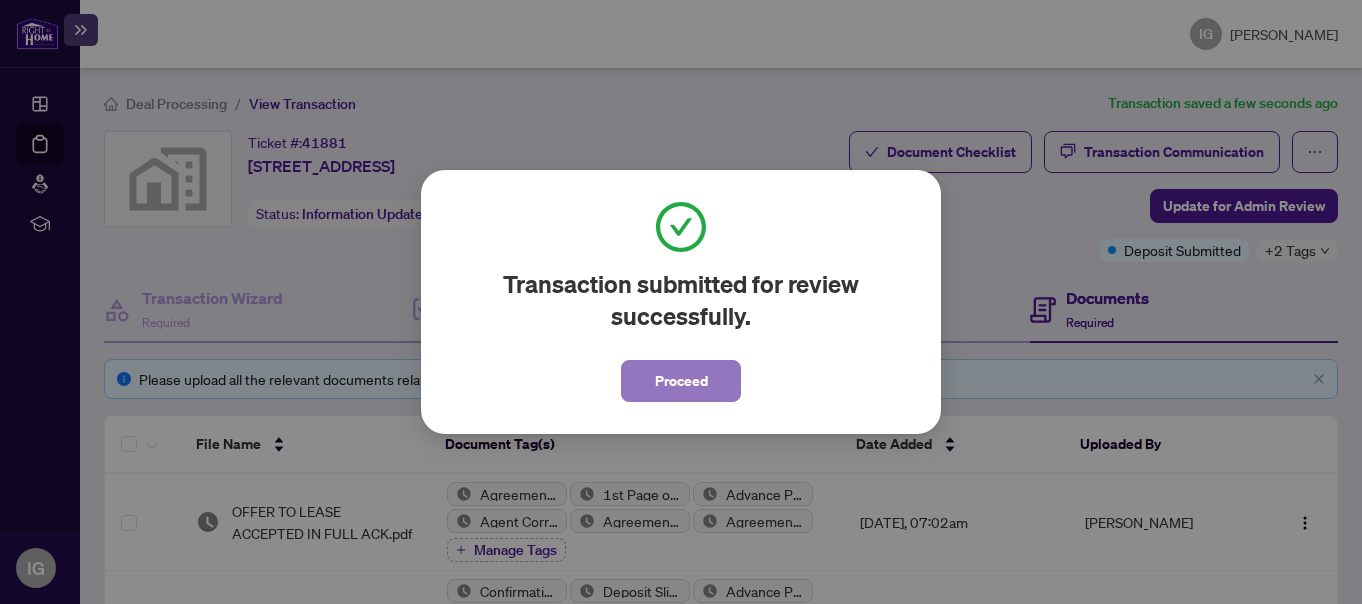 click on "Proceed" at bounding box center (681, 381) 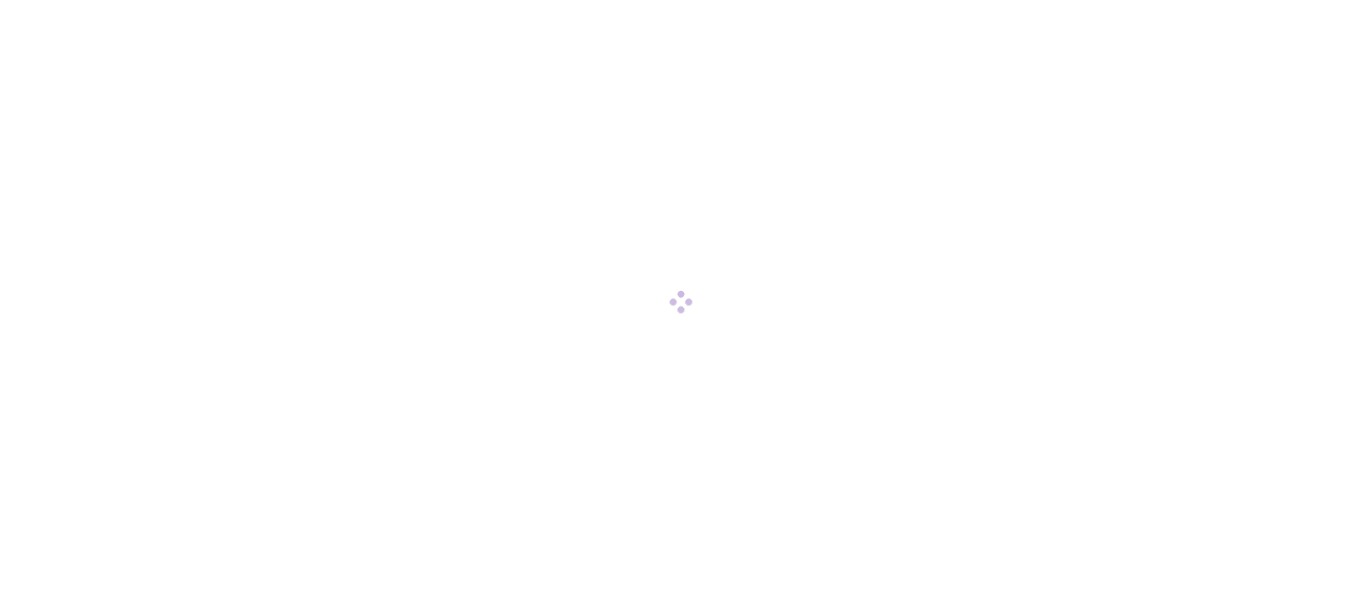 scroll, scrollTop: 0, scrollLeft: 0, axis: both 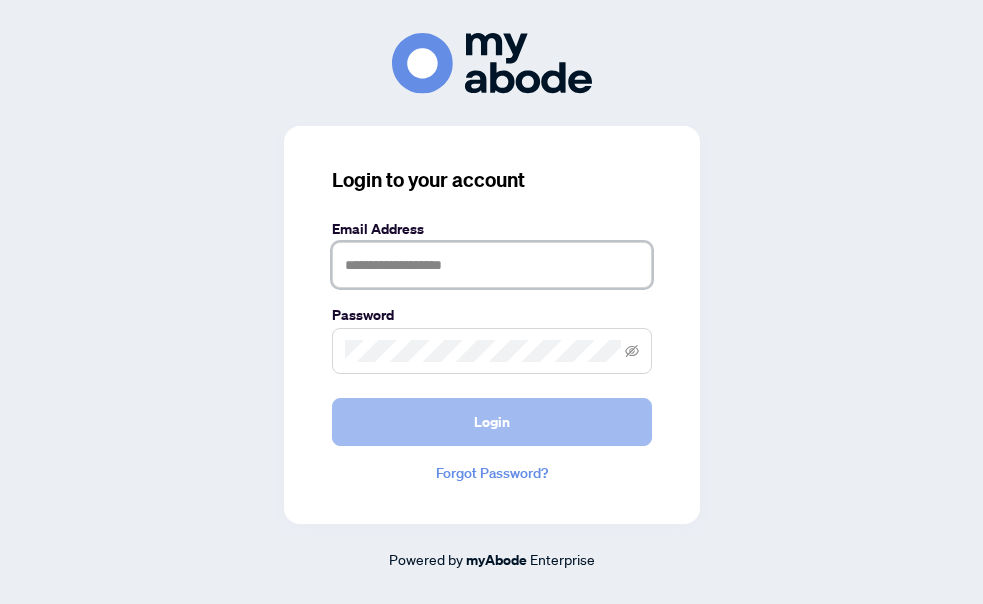 type on "**********" 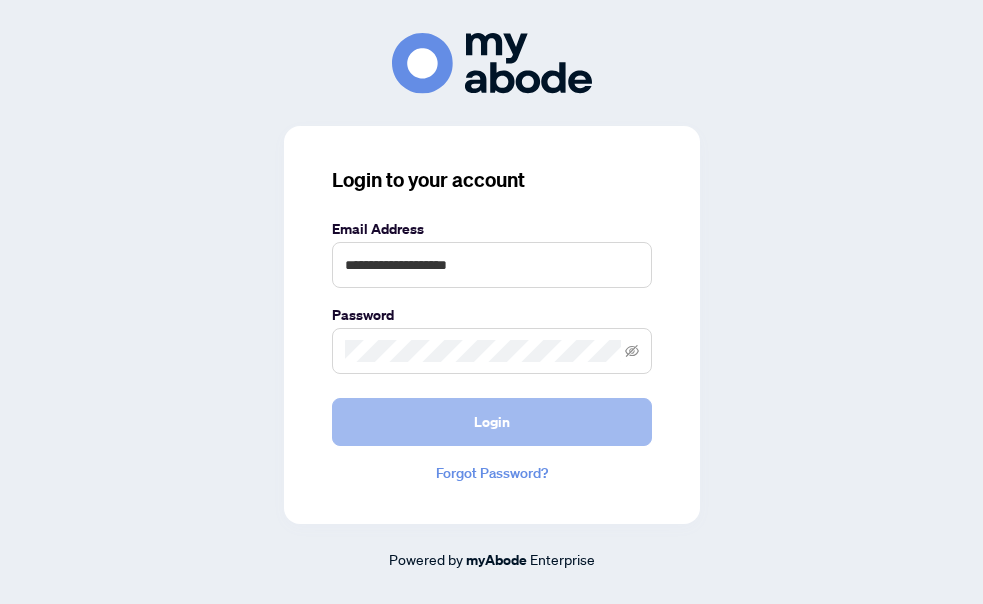 click on "Login" at bounding box center [492, 422] 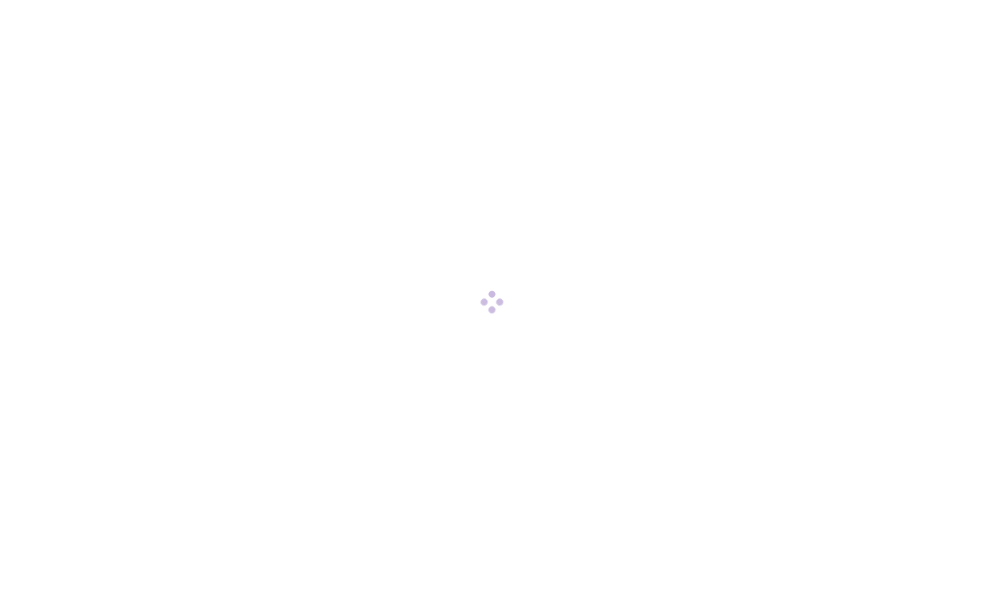 scroll, scrollTop: 0, scrollLeft: 0, axis: both 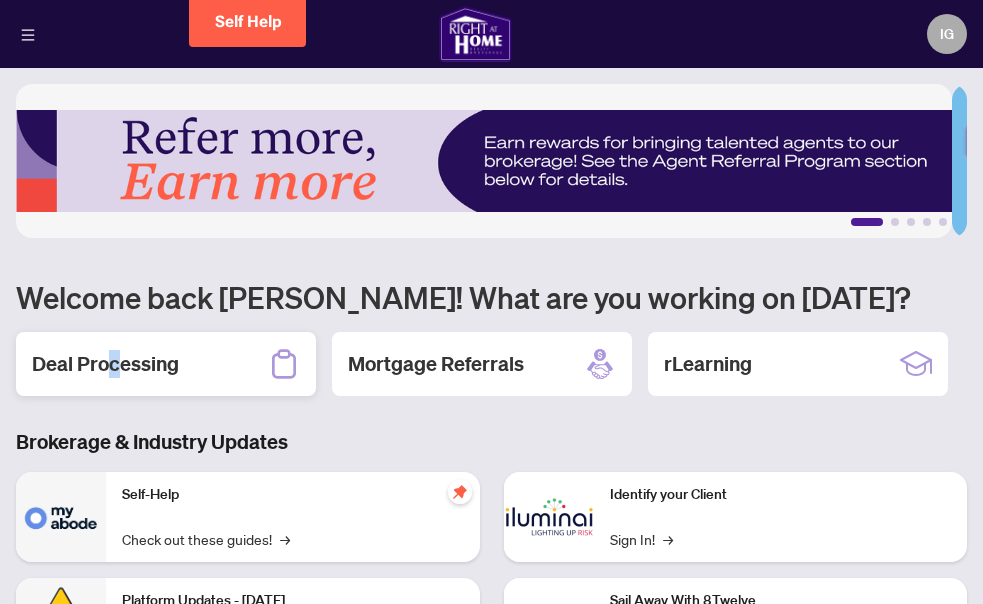 click on "Deal Processing" at bounding box center (105, 364) 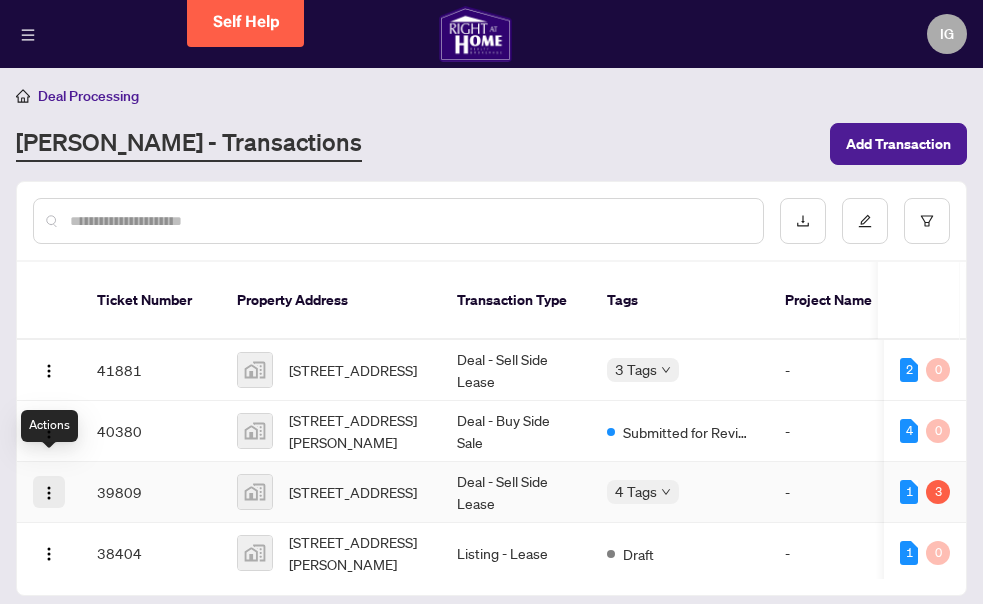 click at bounding box center [49, 493] 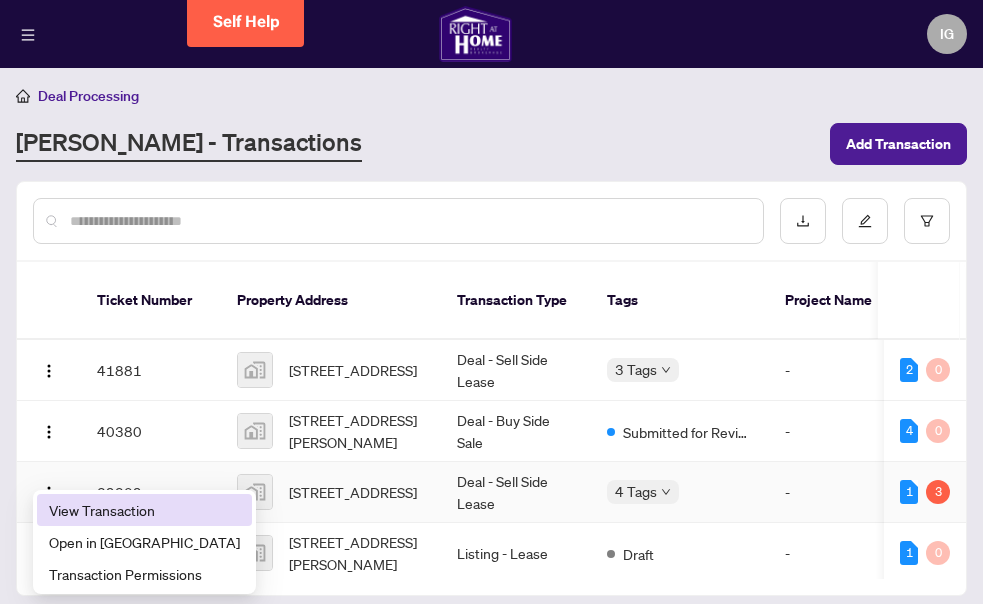 click on "View Transaction" at bounding box center (144, 510) 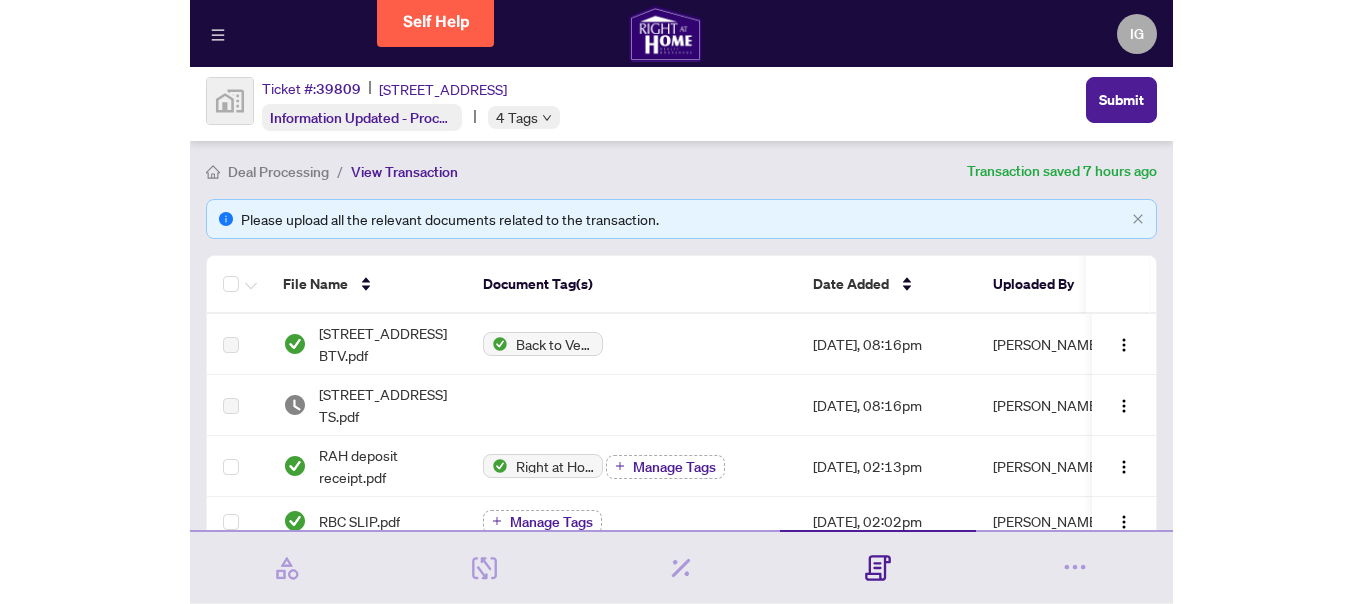 scroll, scrollTop: 0, scrollLeft: 0, axis: both 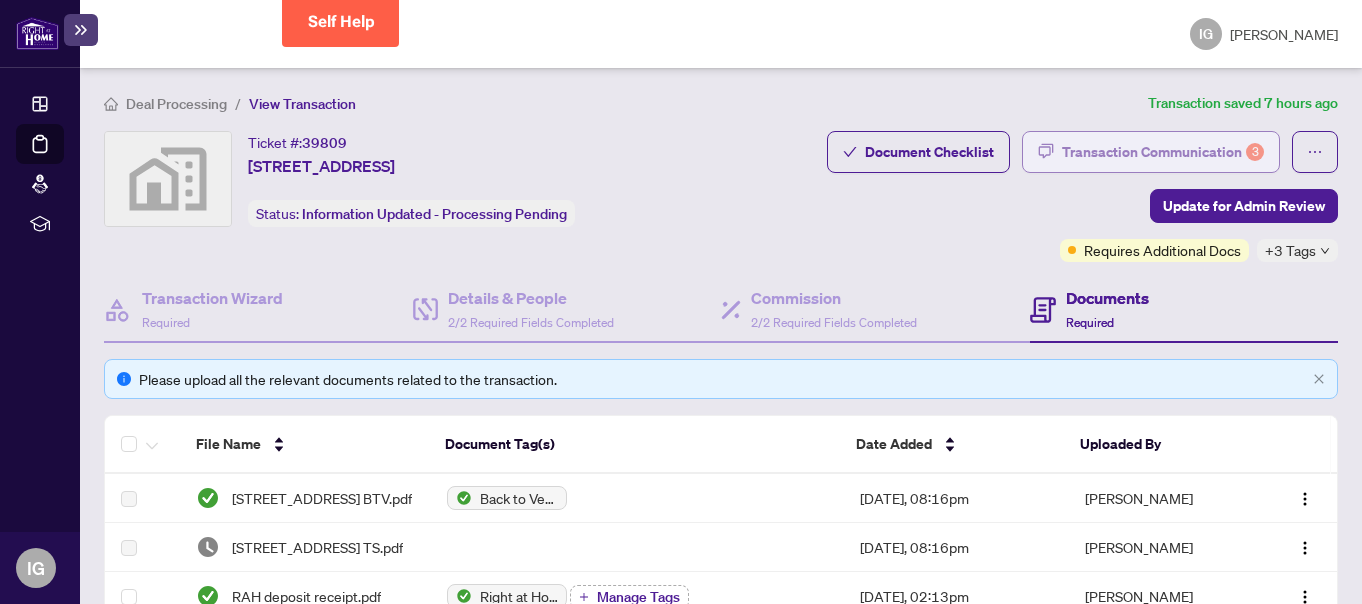 click on "Transaction Communication 3" at bounding box center (1163, 152) 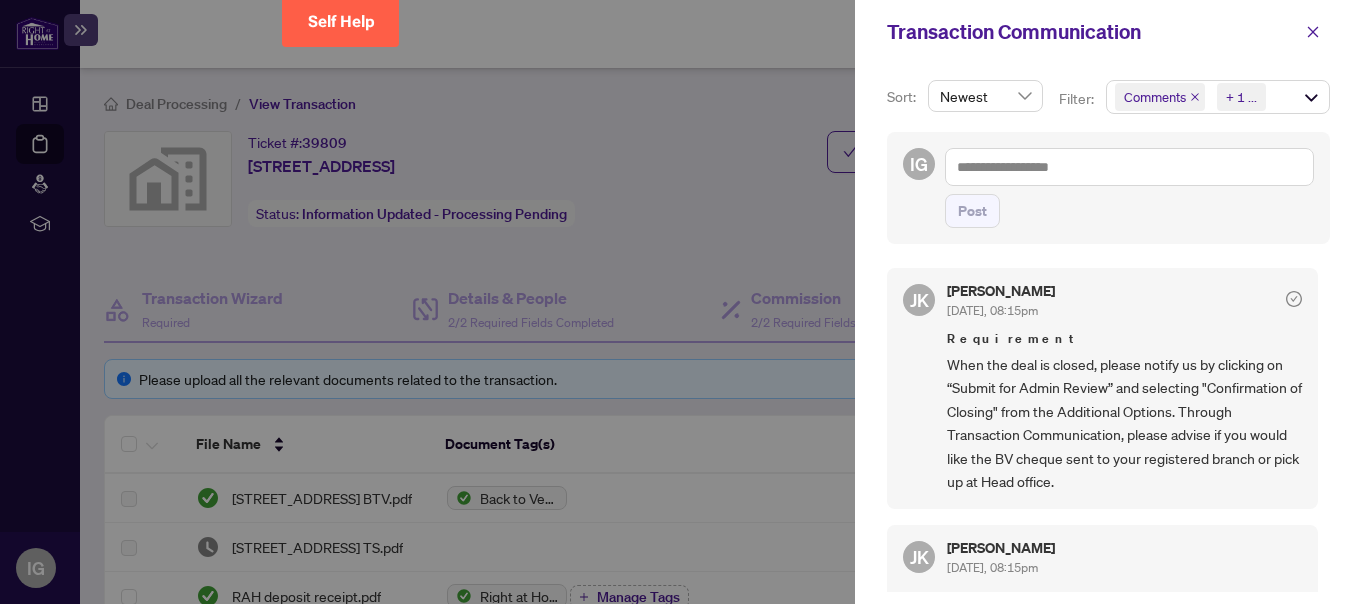 click at bounding box center (681, 302) 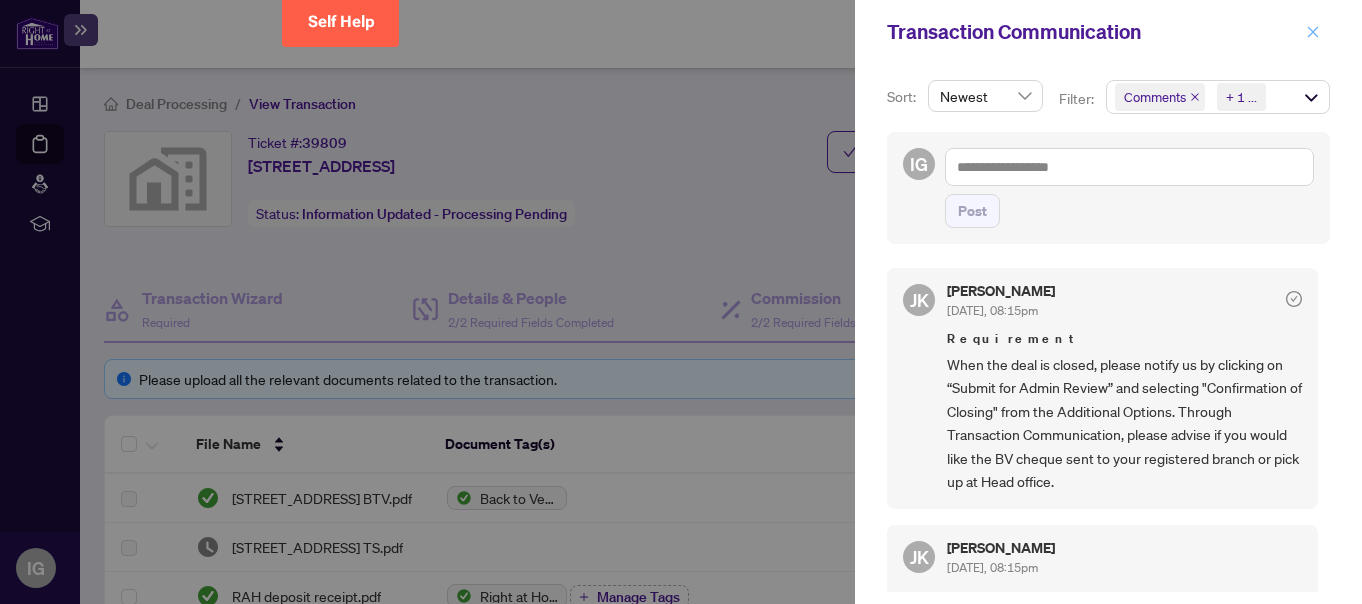 click 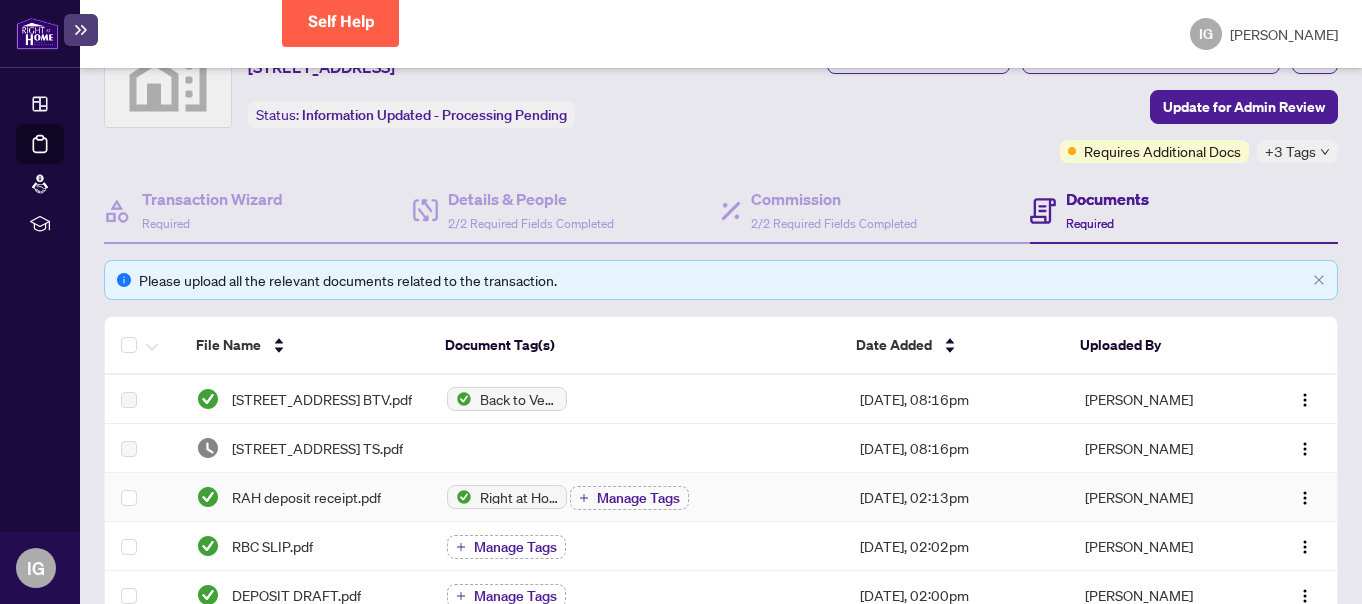 scroll, scrollTop: 0, scrollLeft: 0, axis: both 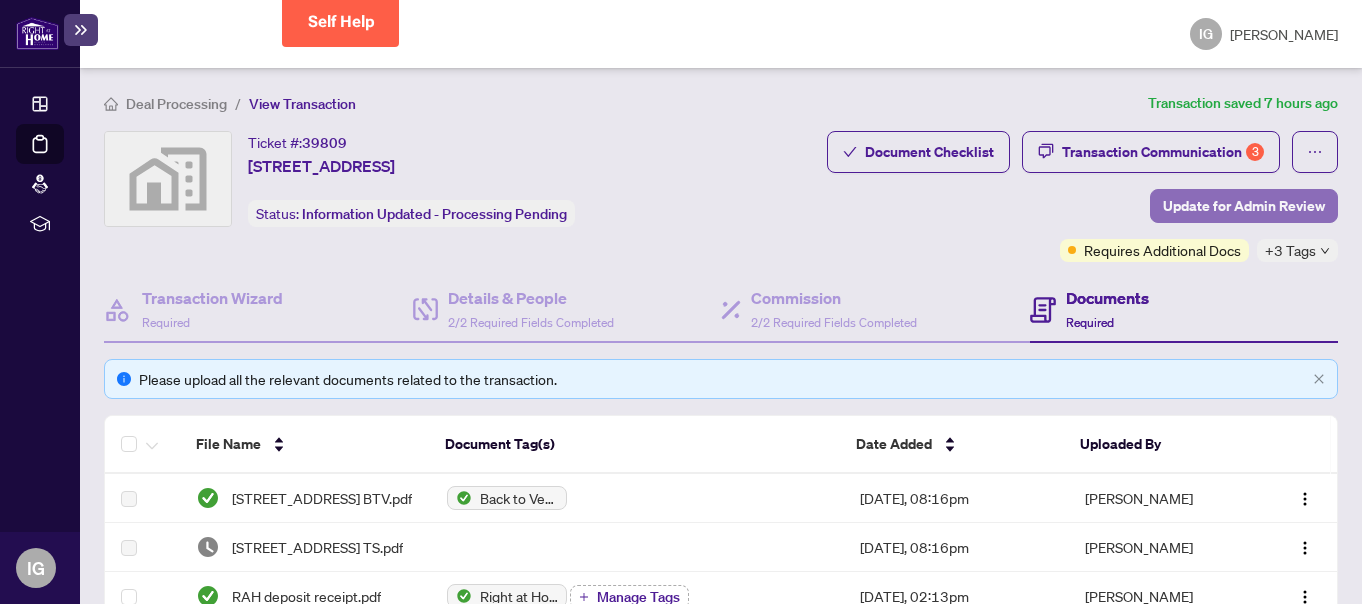 click on "Update for Admin Review" at bounding box center (1244, 206) 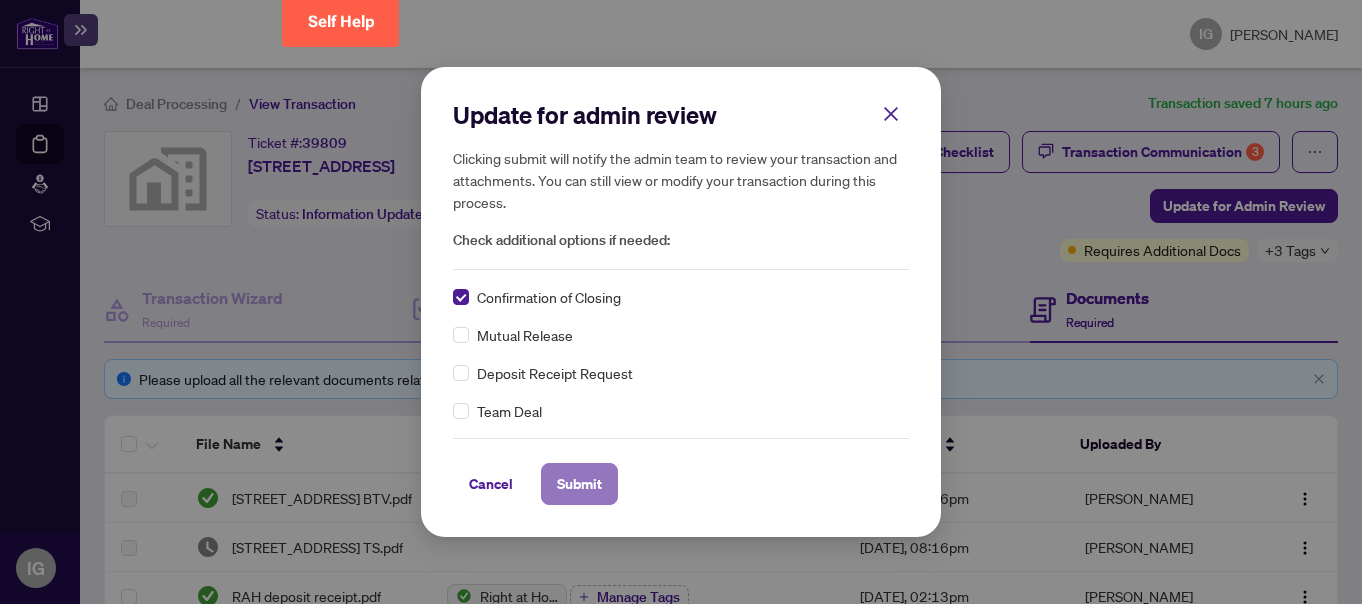 click on "Submit" at bounding box center (579, 484) 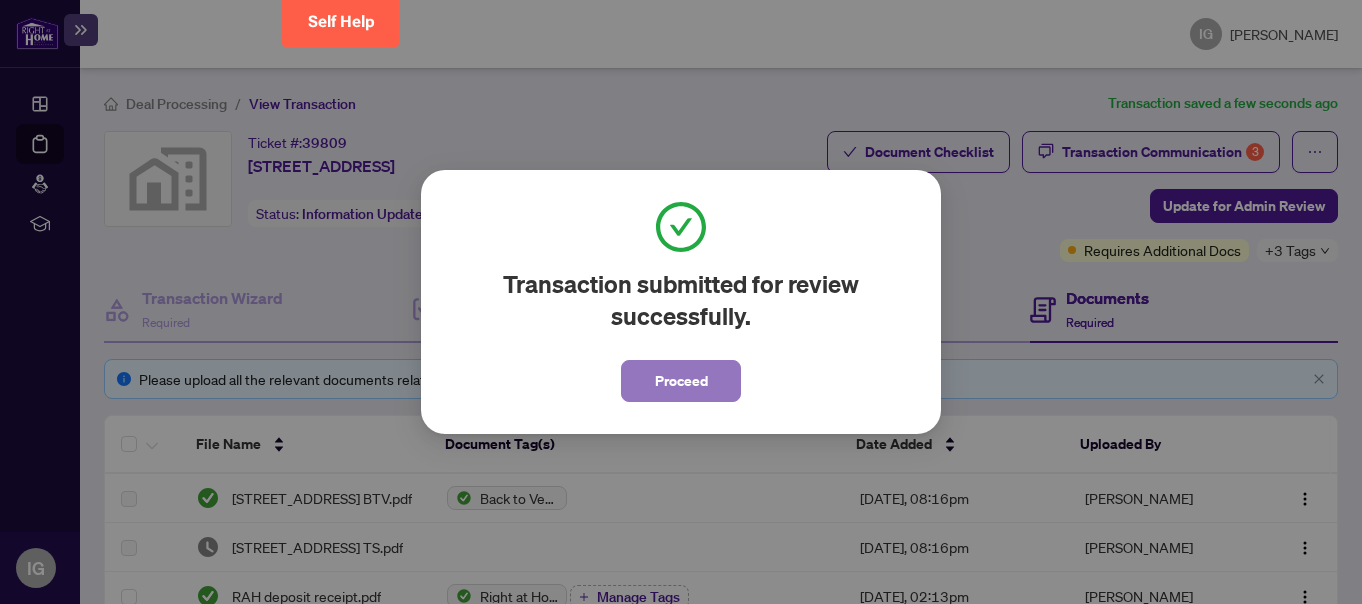 click on "Proceed" at bounding box center [681, 381] 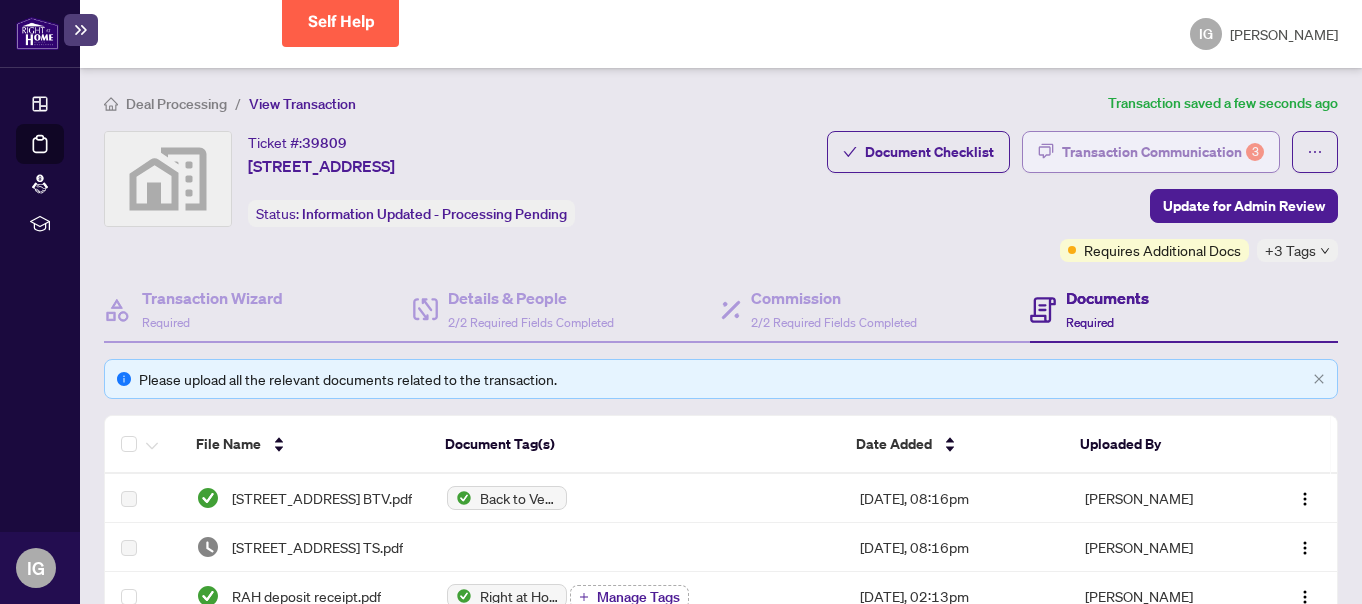 click on "Transaction Communication 3" at bounding box center [1163, 152] 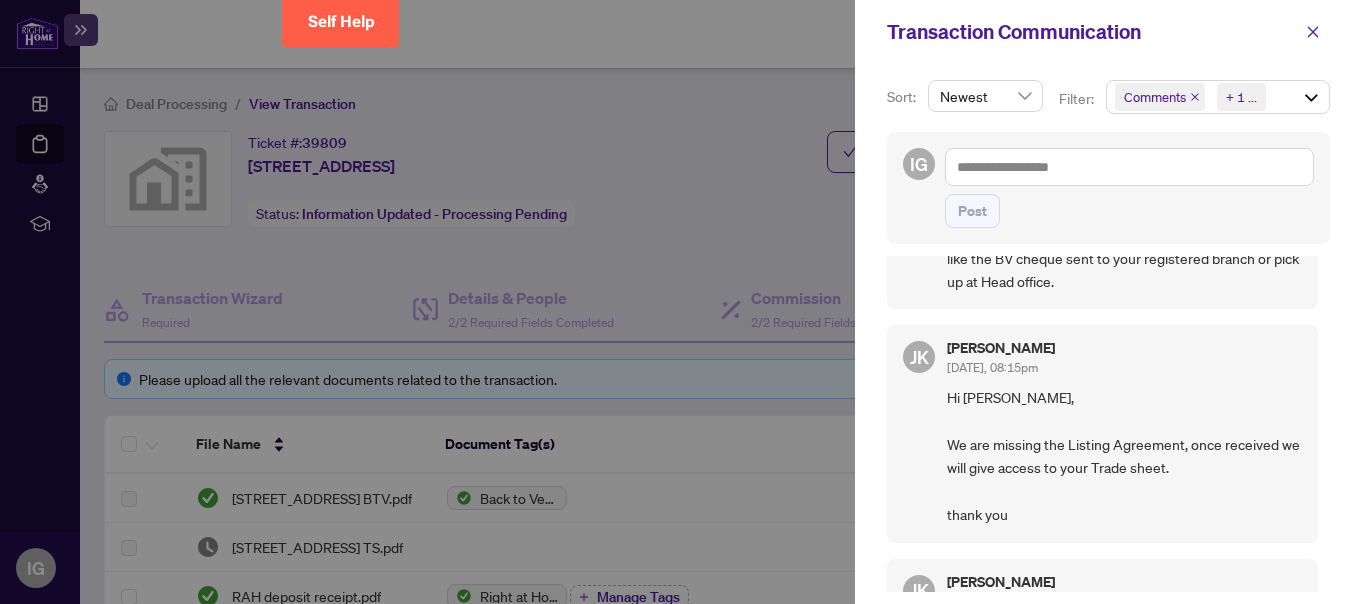 scroll, scrollTop: 0, scrollLeft: 0, axis: both 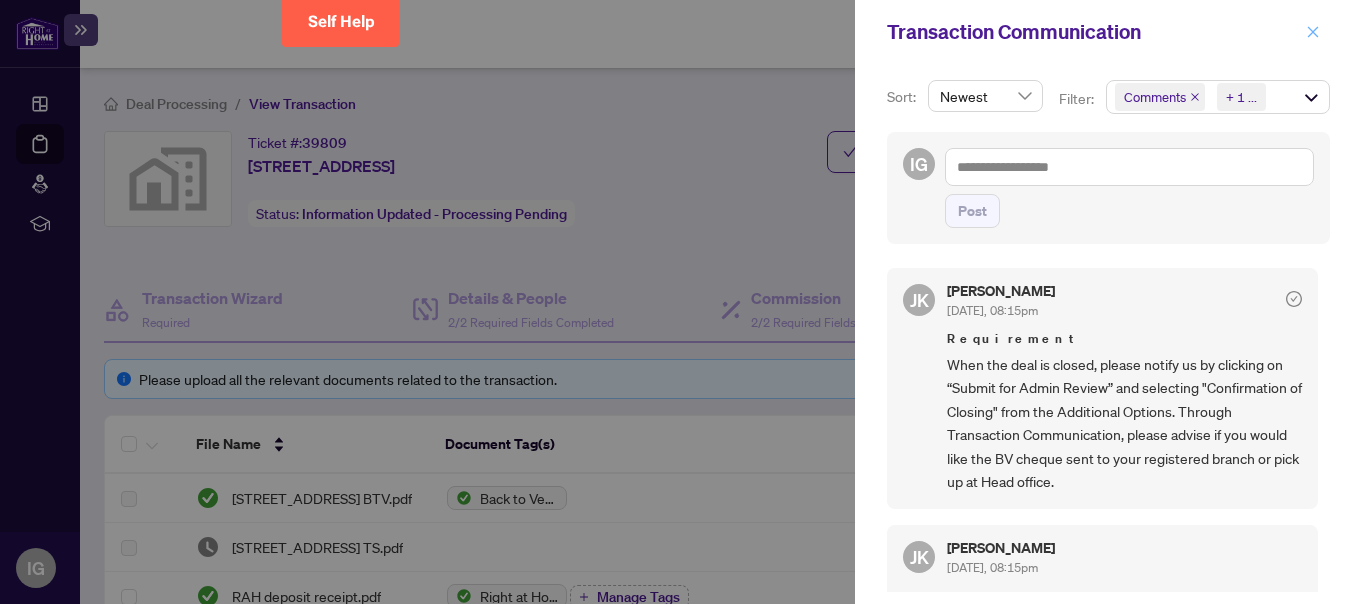 click 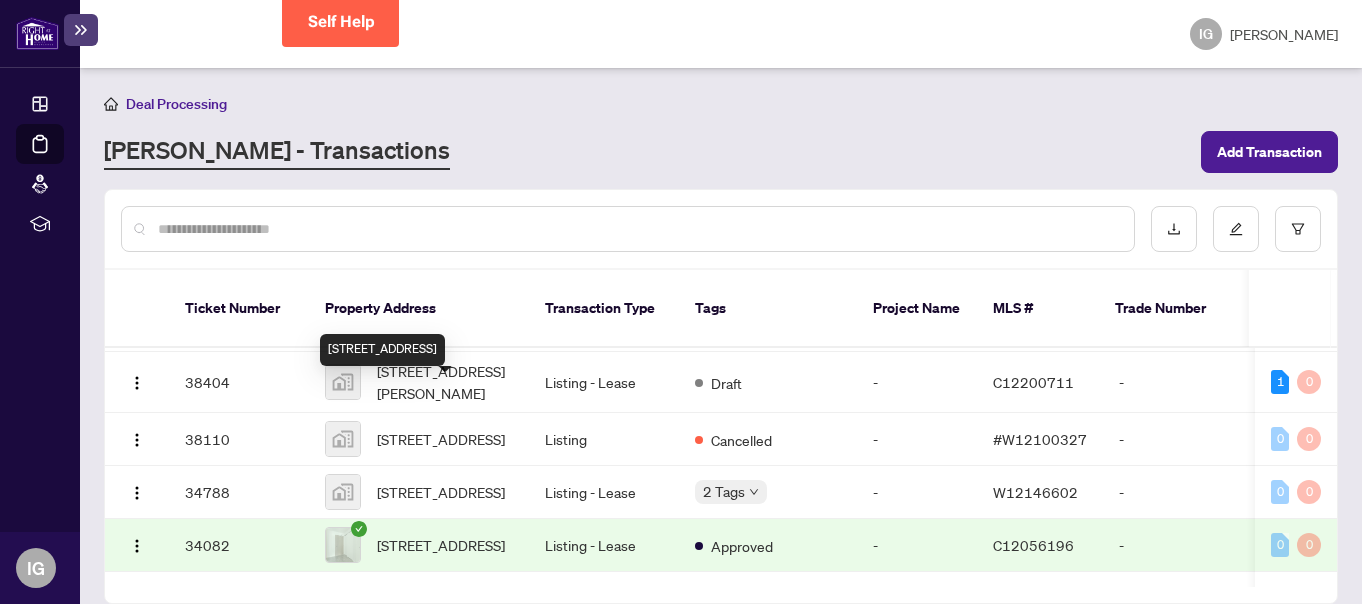 scroll, scrollTop: 200, scrollLeft: 0, axis: vertical 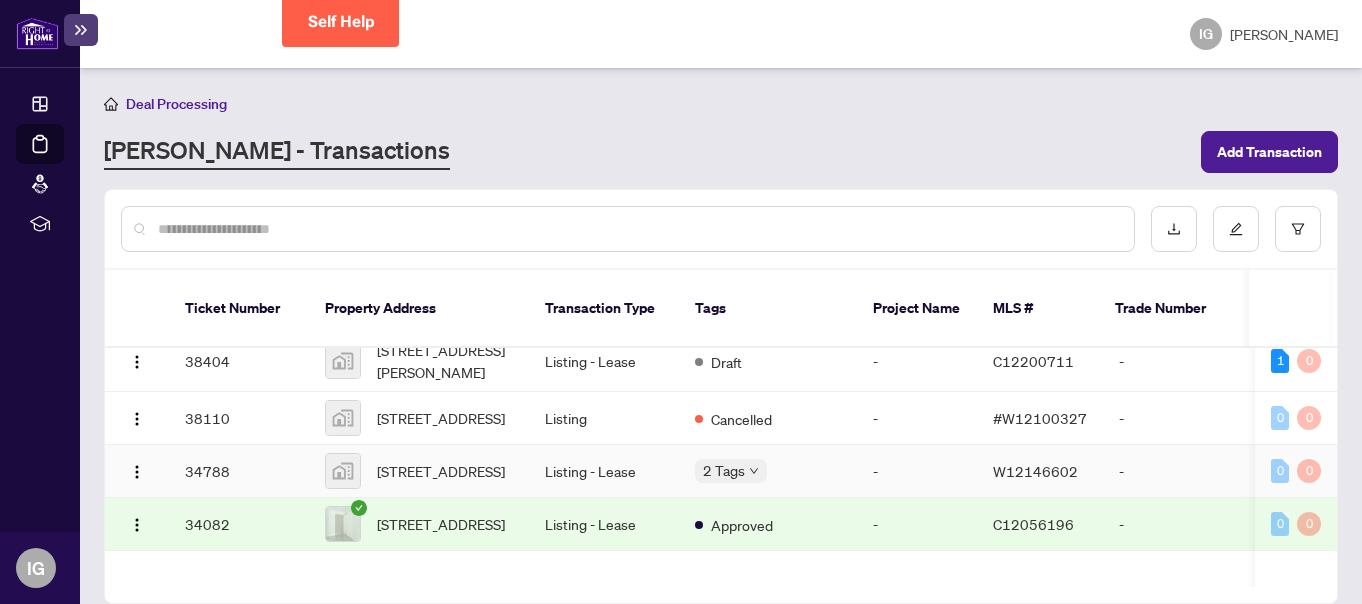 click on "34788" at bounding box center (239, 471) 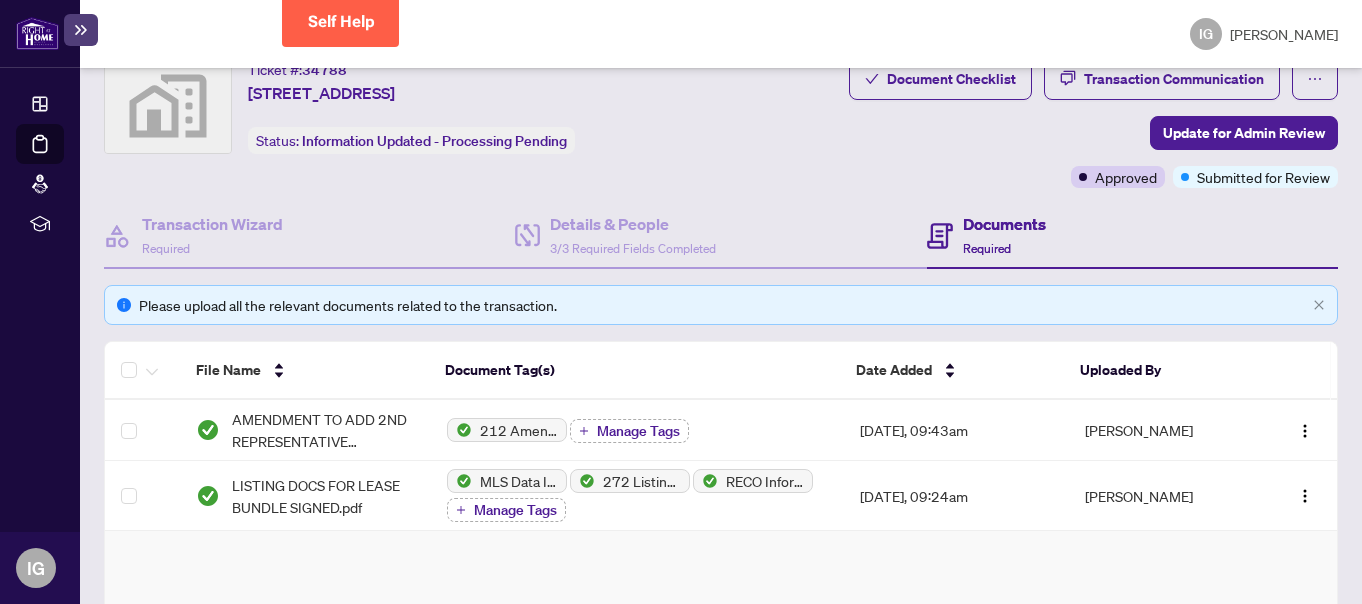scroll, scrollTop: 100, scrollLeft: 0, axis: vertical 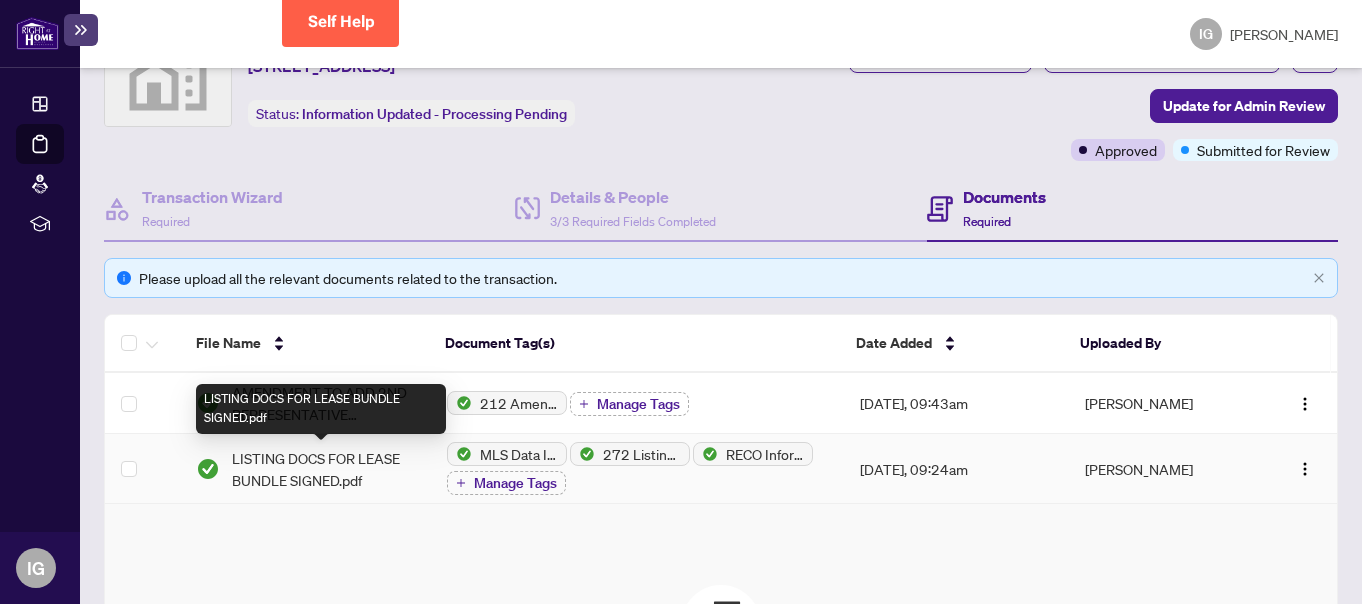 click on "LISTING DOCS FOR LEASE BUNDLE SIGNED.pdf" at bounding box center [323, 469] 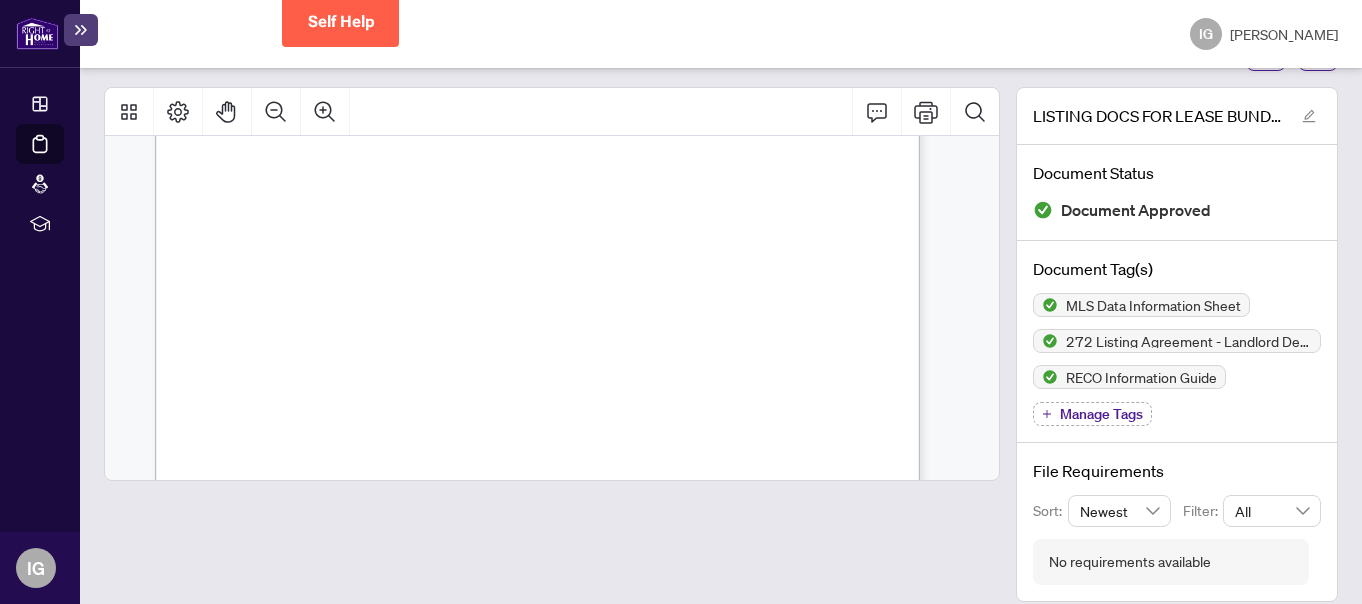 scroll, scrollTop: 0, scrollLeft: 0, axis: both 